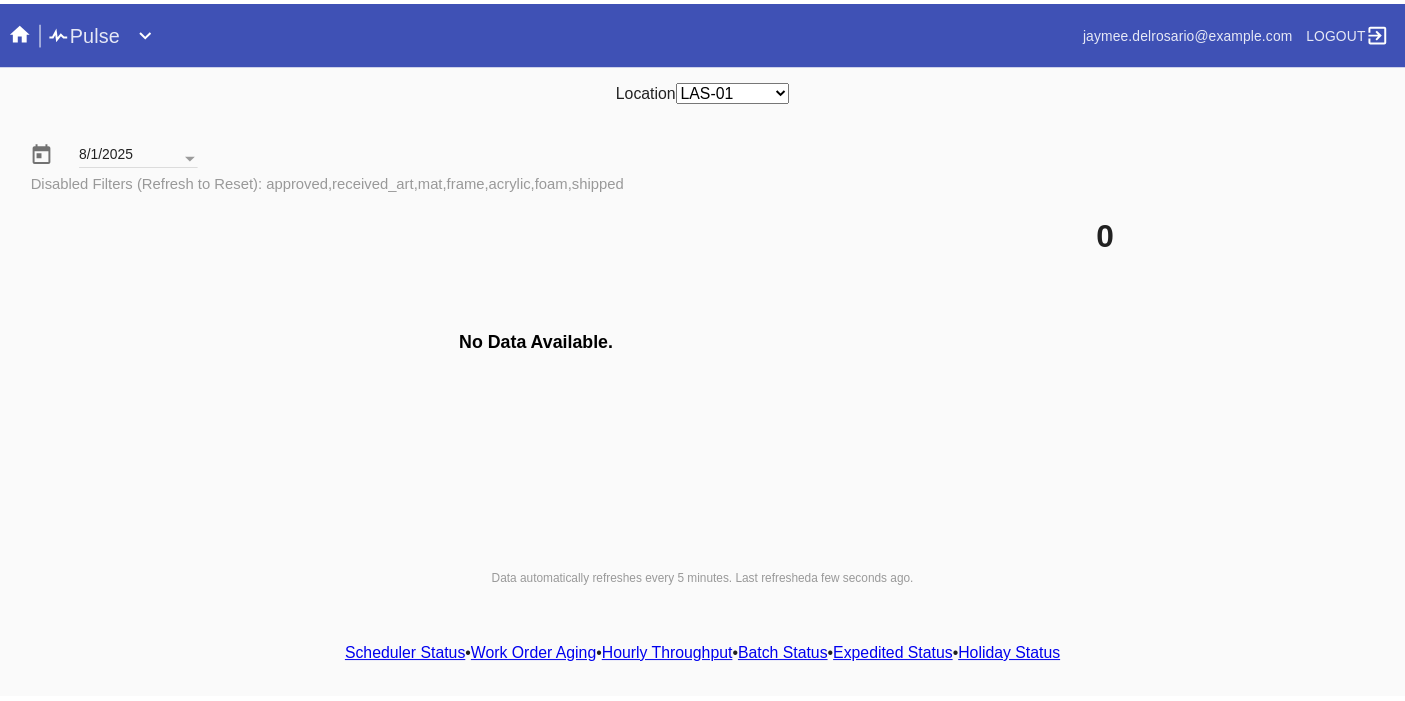 scroll, scrollTop: 0, scrollLeft: 0, axis: both 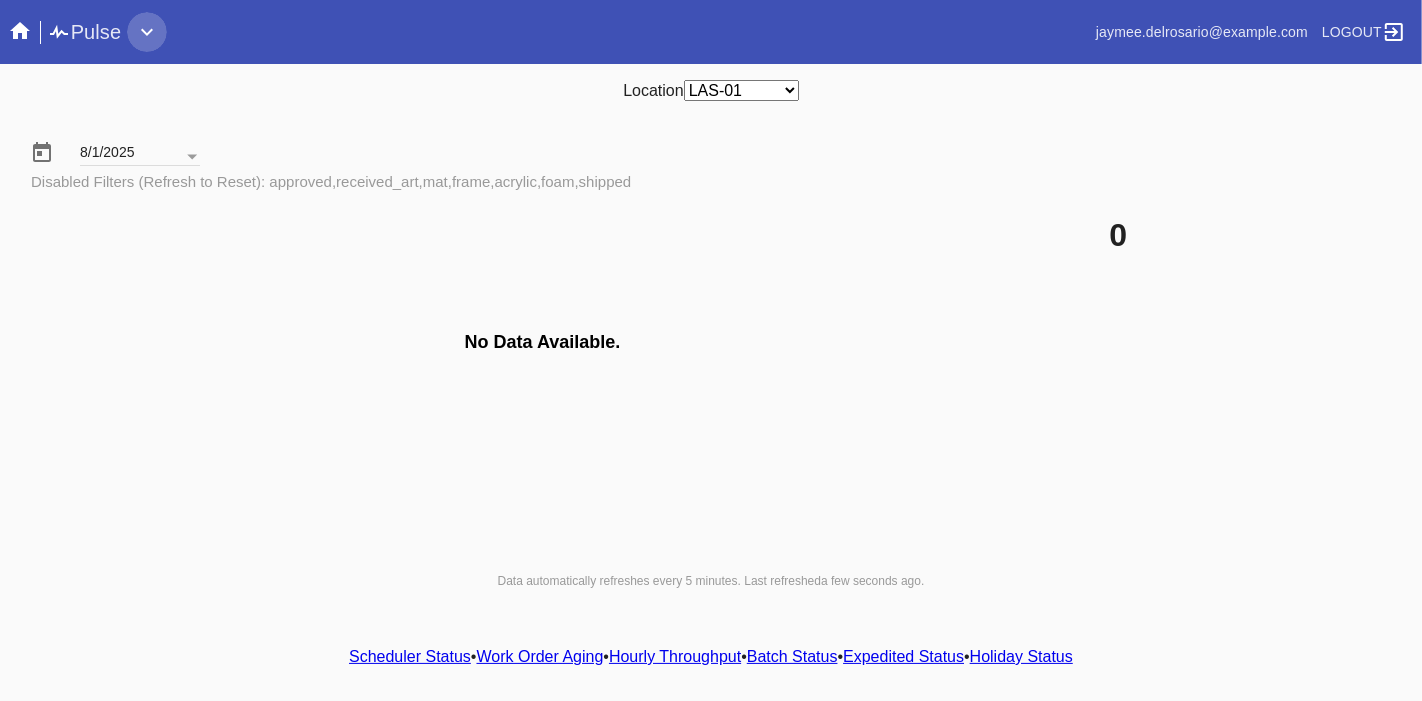 click at bounding box center [147, 32] 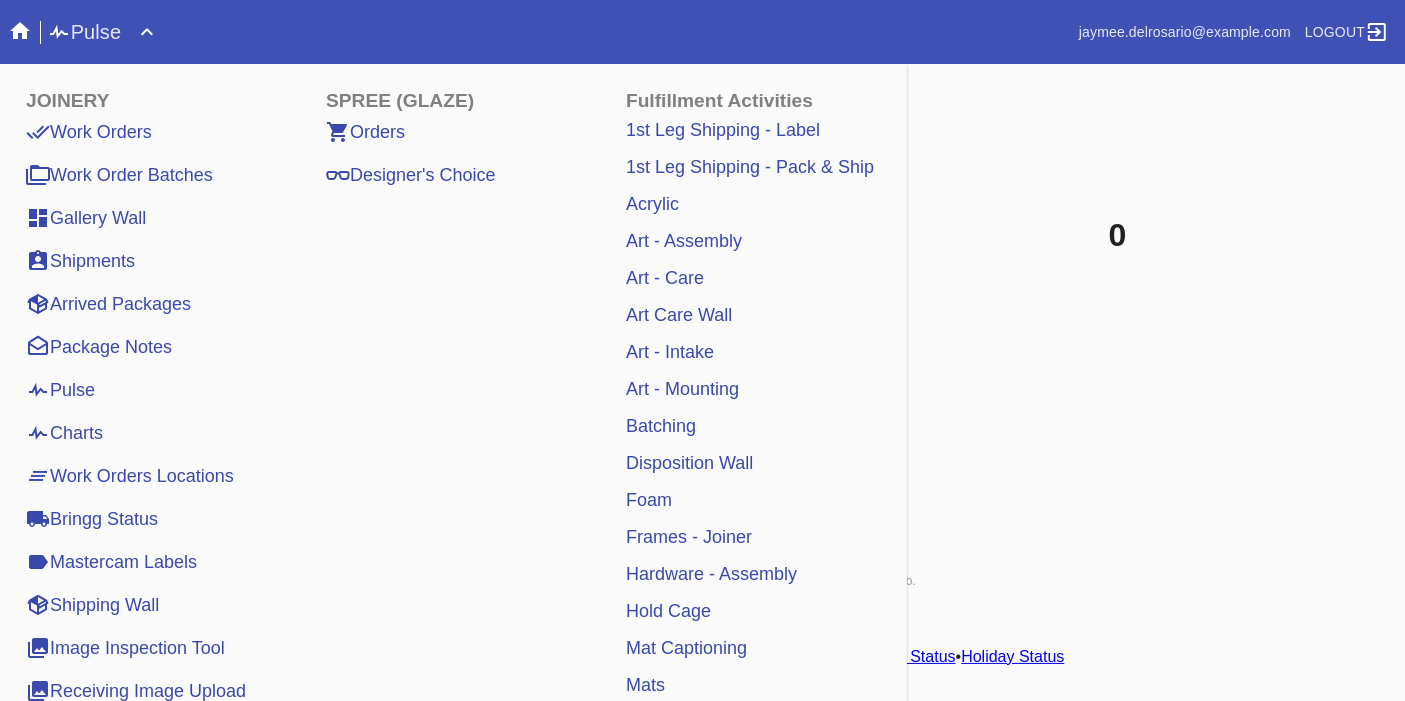 click on "Pulse" at bounding box center (60, 390) 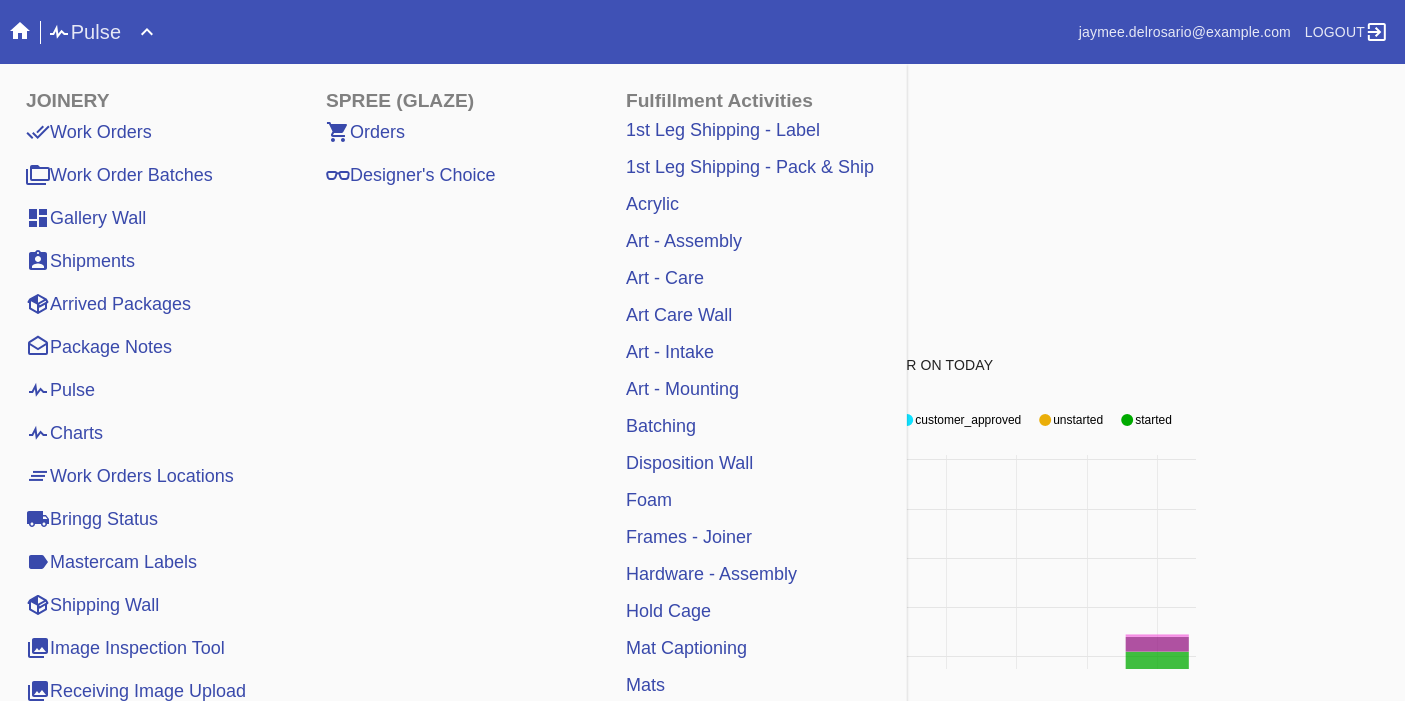 click on "Readymade:    True False" at bounding box center (702, 255) 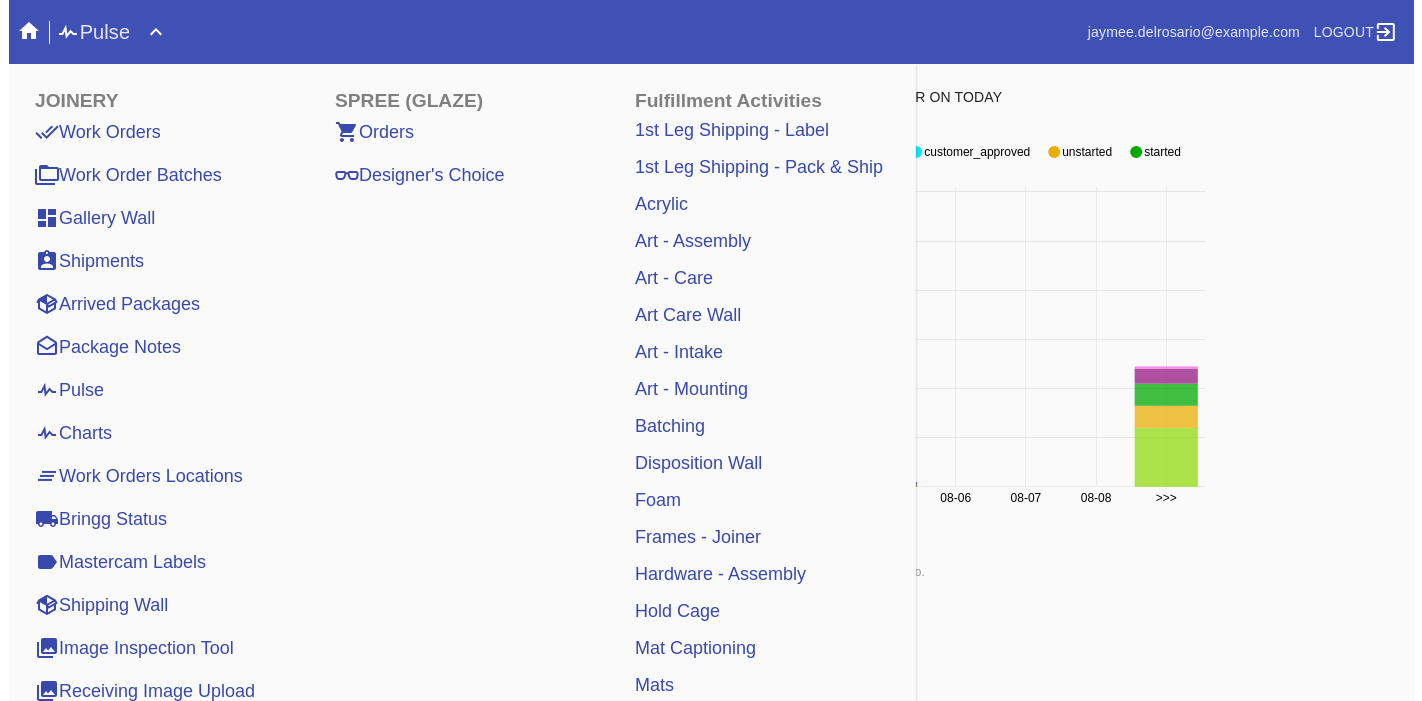 scroll, scrollTop: 268, scrollLeft: 0, axis: vertical 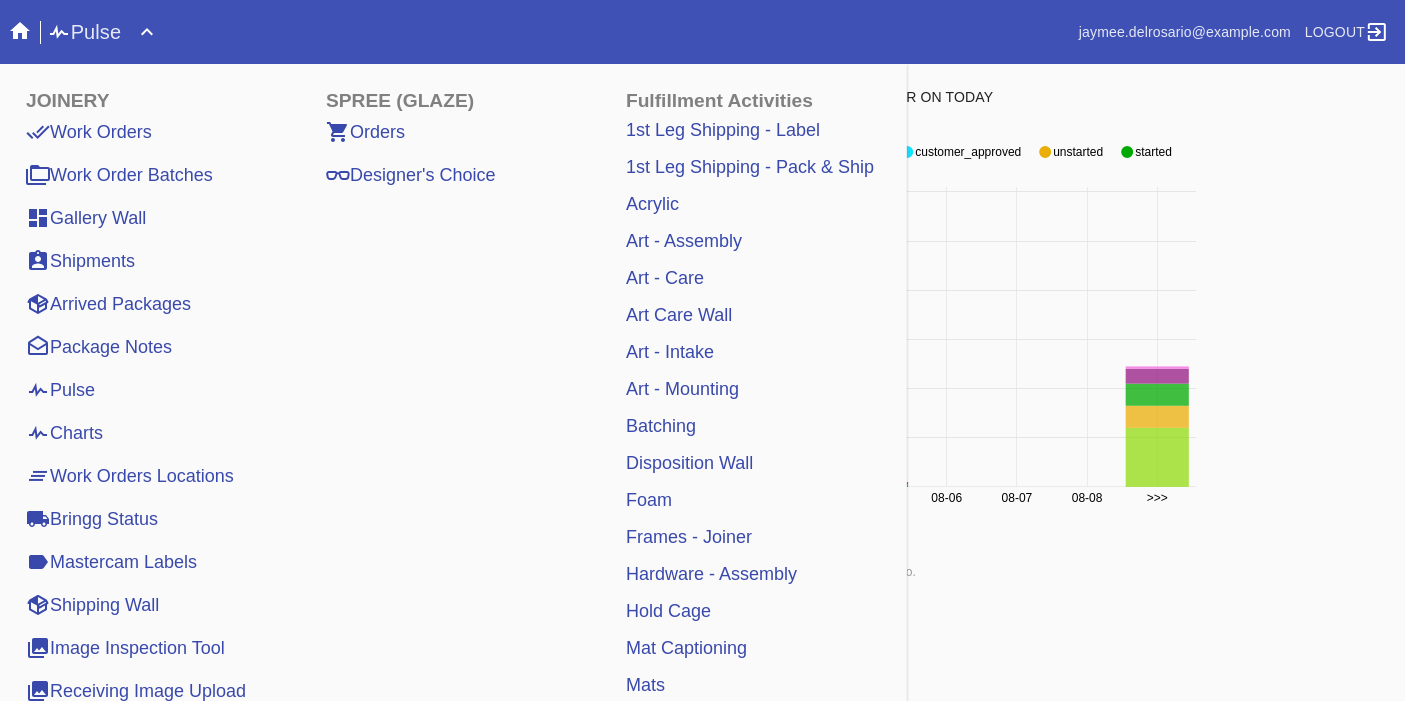 click at bounding box center (147, 32) 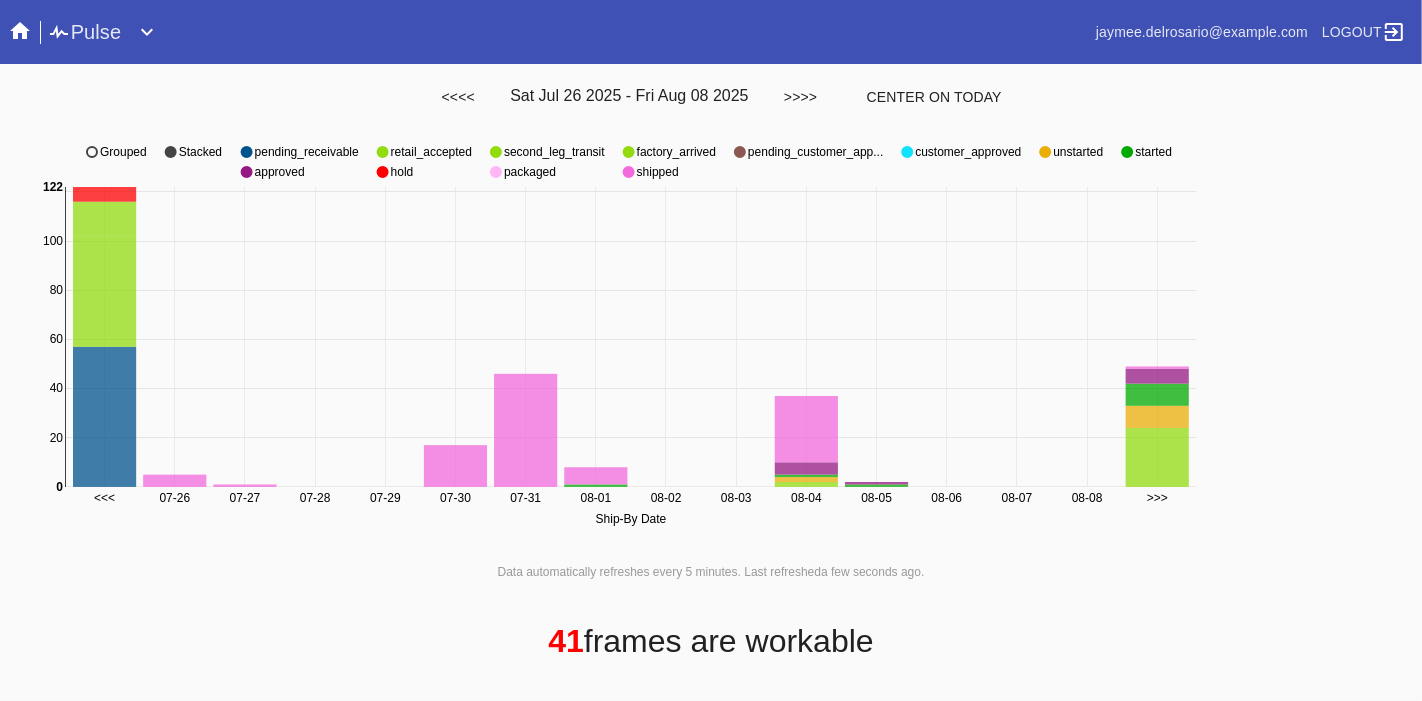 click on "<<< 07-26 07-27 07-28 07-29 07-30 07-31 08-01 08-02 08-03 08-04 08-05 08-06 08-07 08-08 >>> Ship-By Date 0 20 40 60 80 100 120 0 122 pending_receivable retail_accepted second_leg_transit factory_arrived pending_customer_app... pending_customer_approval customer_approved unstarted started approved hold packaged shipped Grouped Stacked" at bounding box center (711, 337) 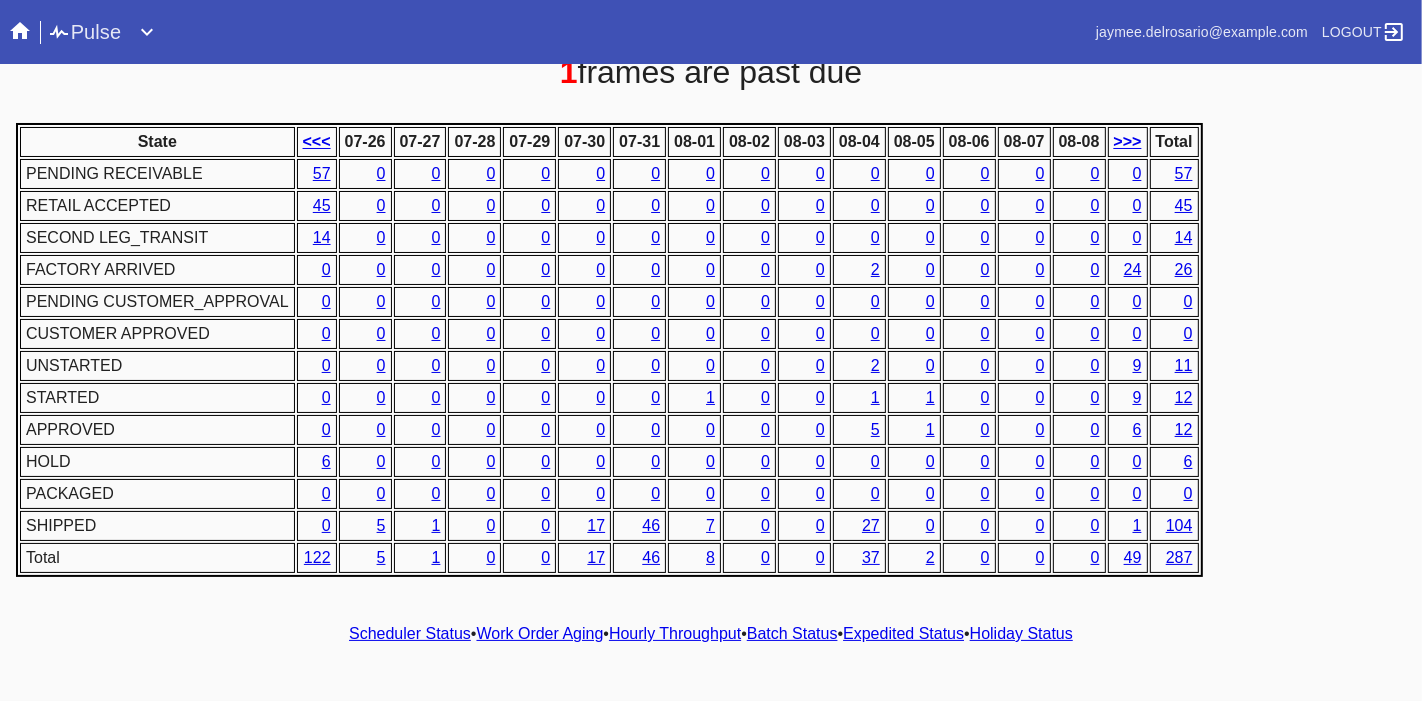 scroll, scrollTop: 950, scrollLeft: 0, axis: vertical 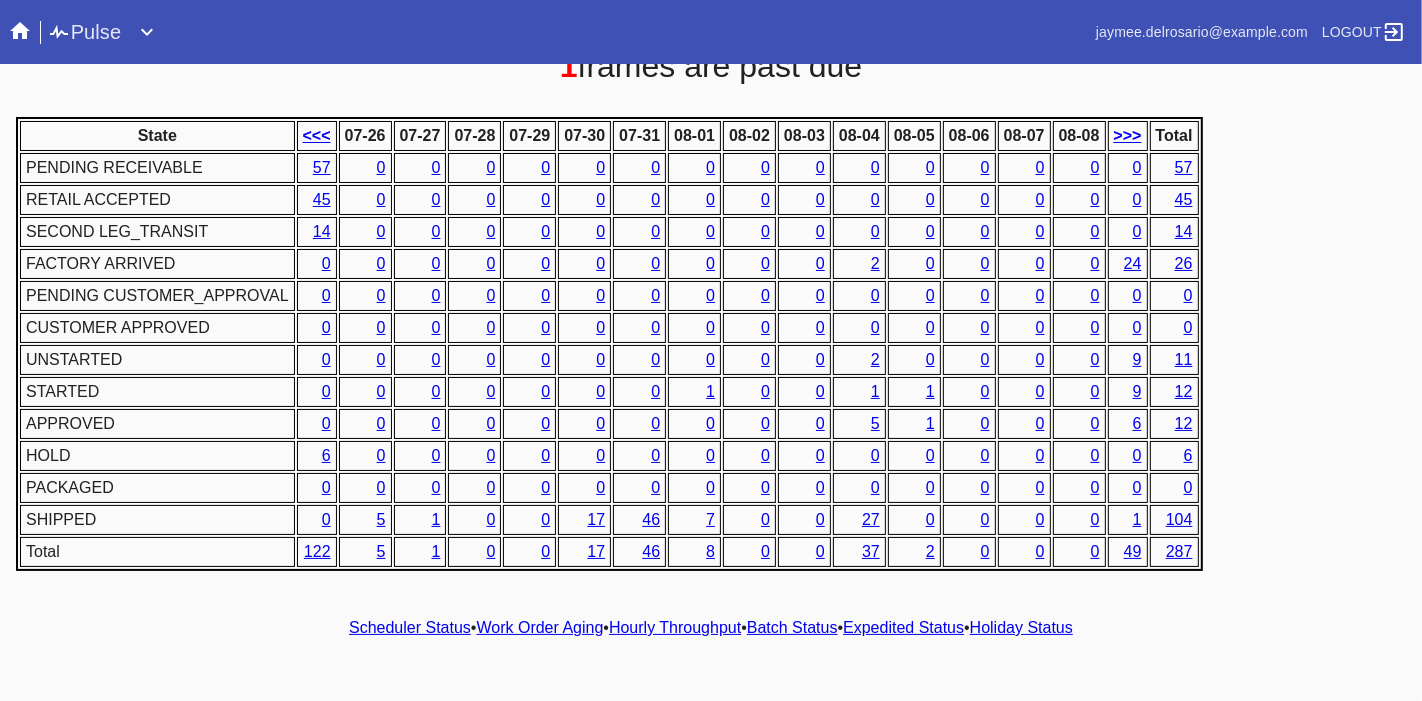 click on "Hourly Throughput" at bounding box center (675, 627) 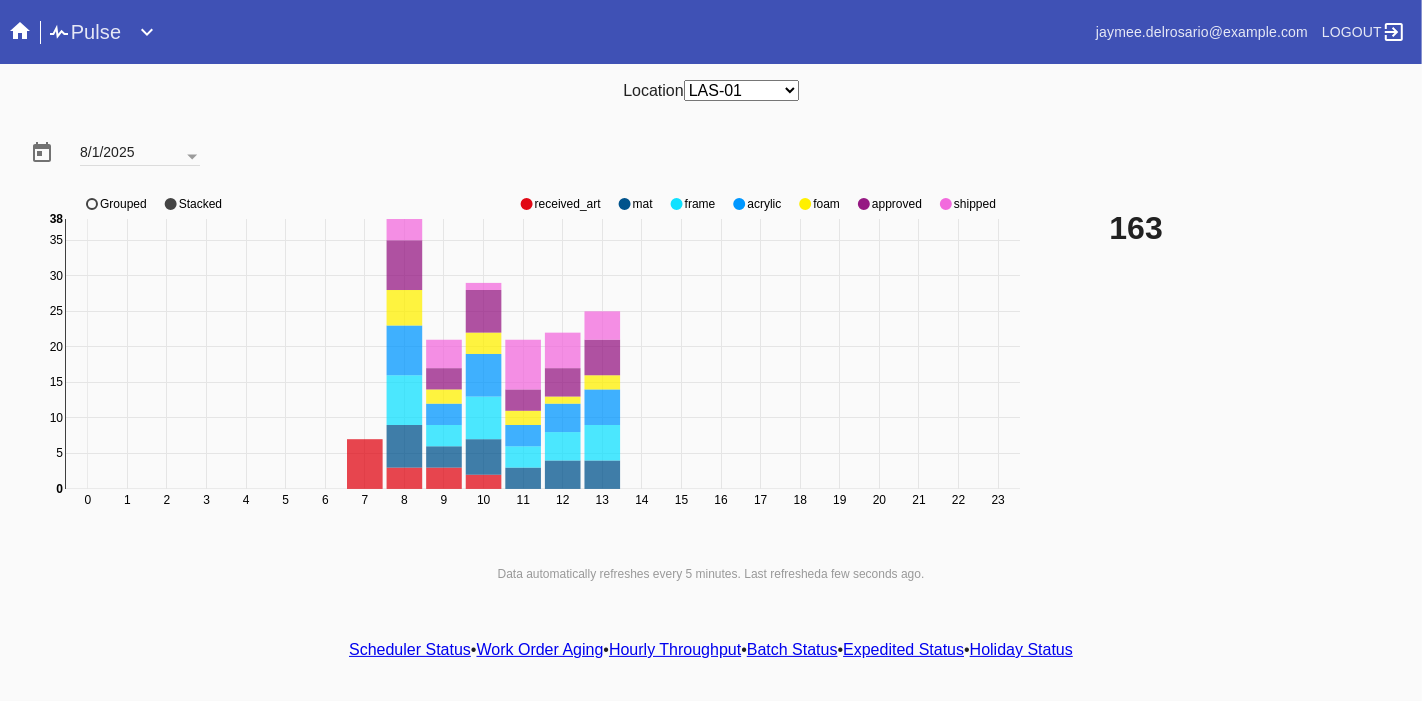 click on "approved" 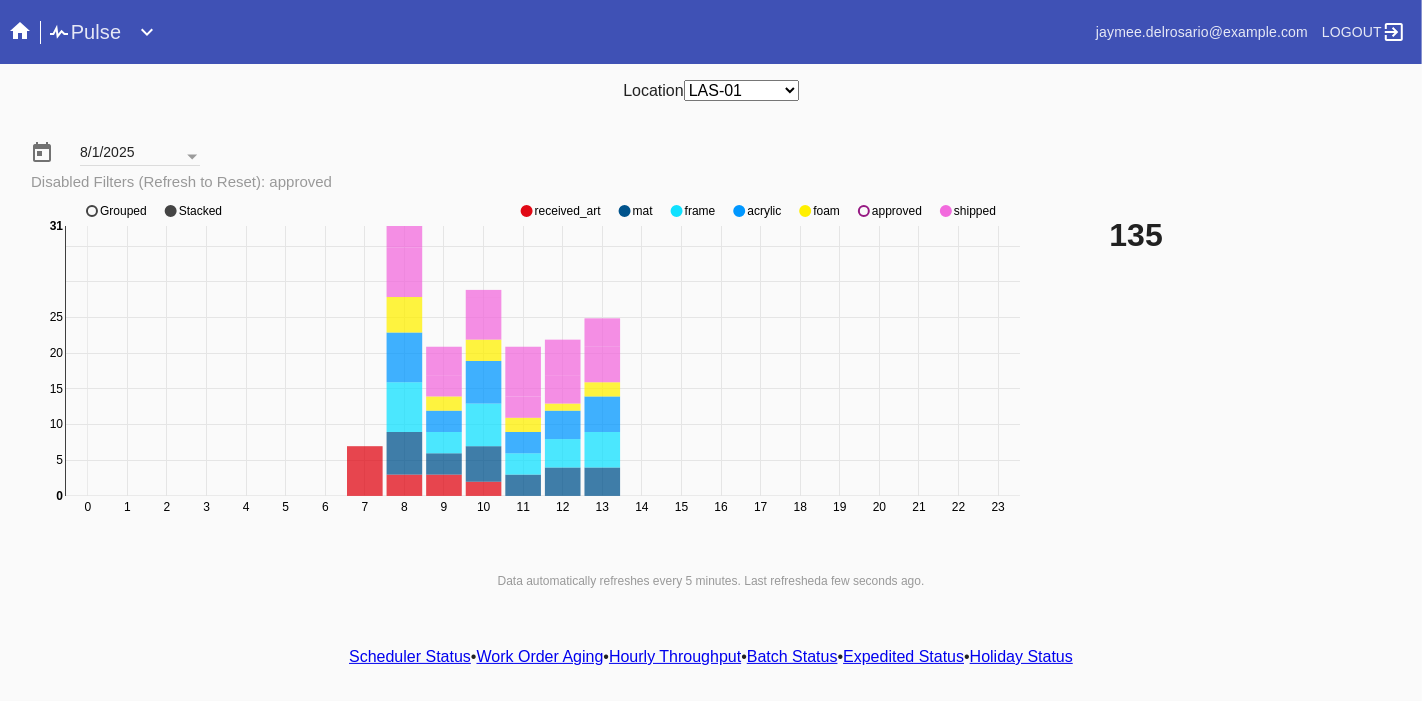 click on "0 1 2 3 4 5 6 7 8 9 10 11 12 13 14 15 16 17 18 19 20 21 22 23 0 5 10 15 20 25 30 35 0 31 received_art mat frame acrylic foam approved shipped Grouped Stacked" 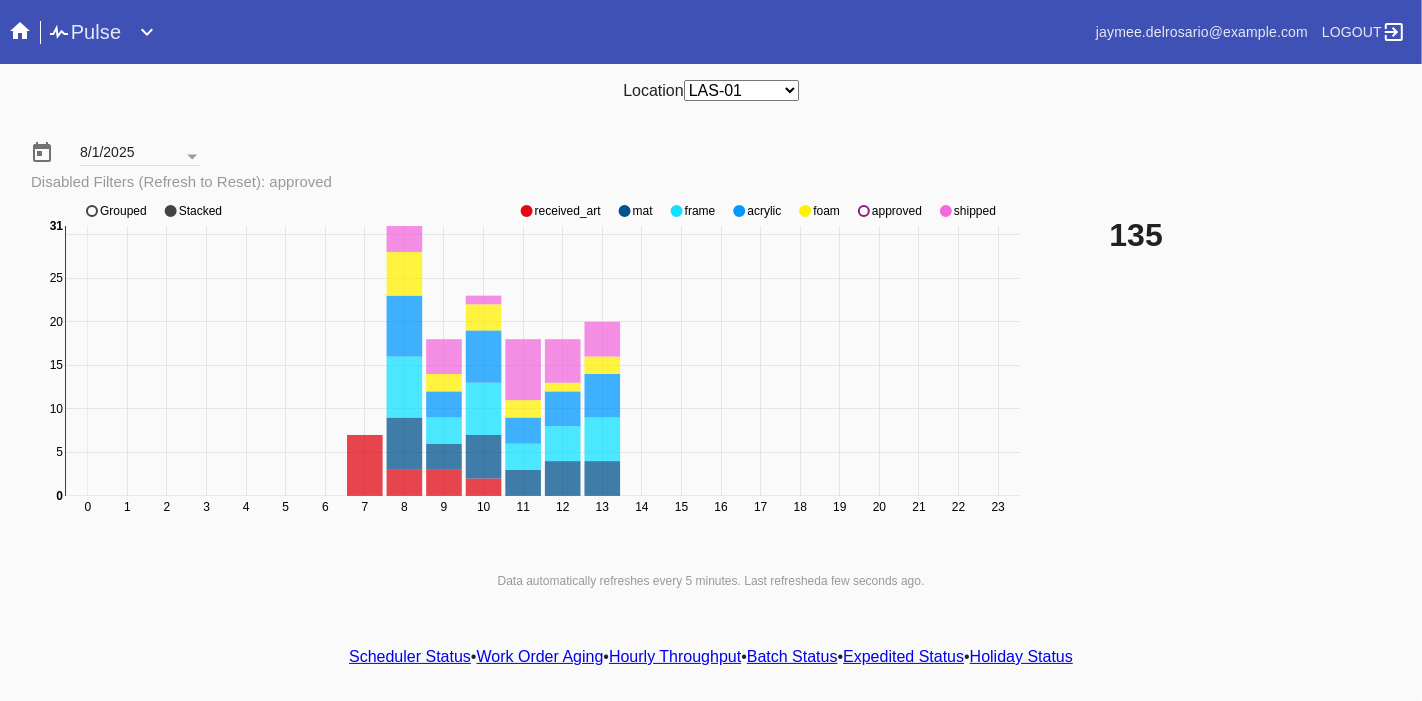 click on "approved" 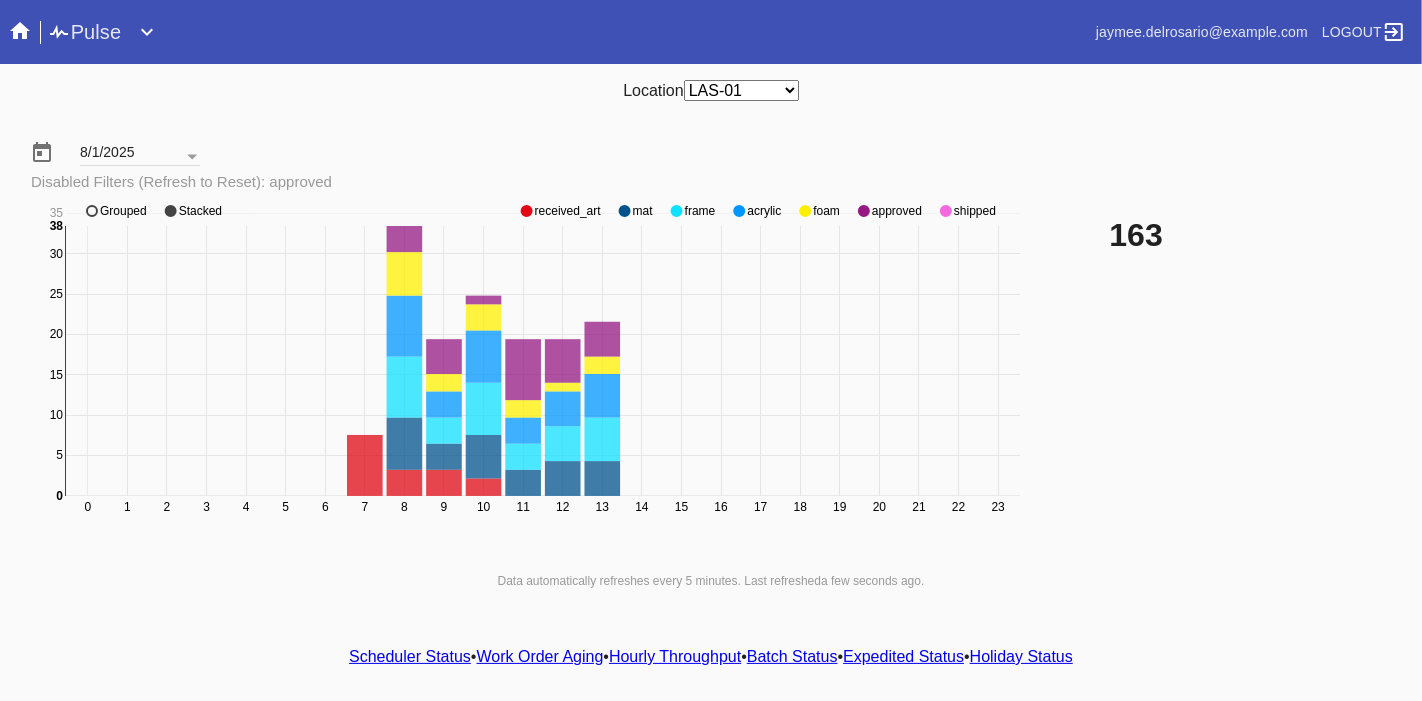 click on "approved" 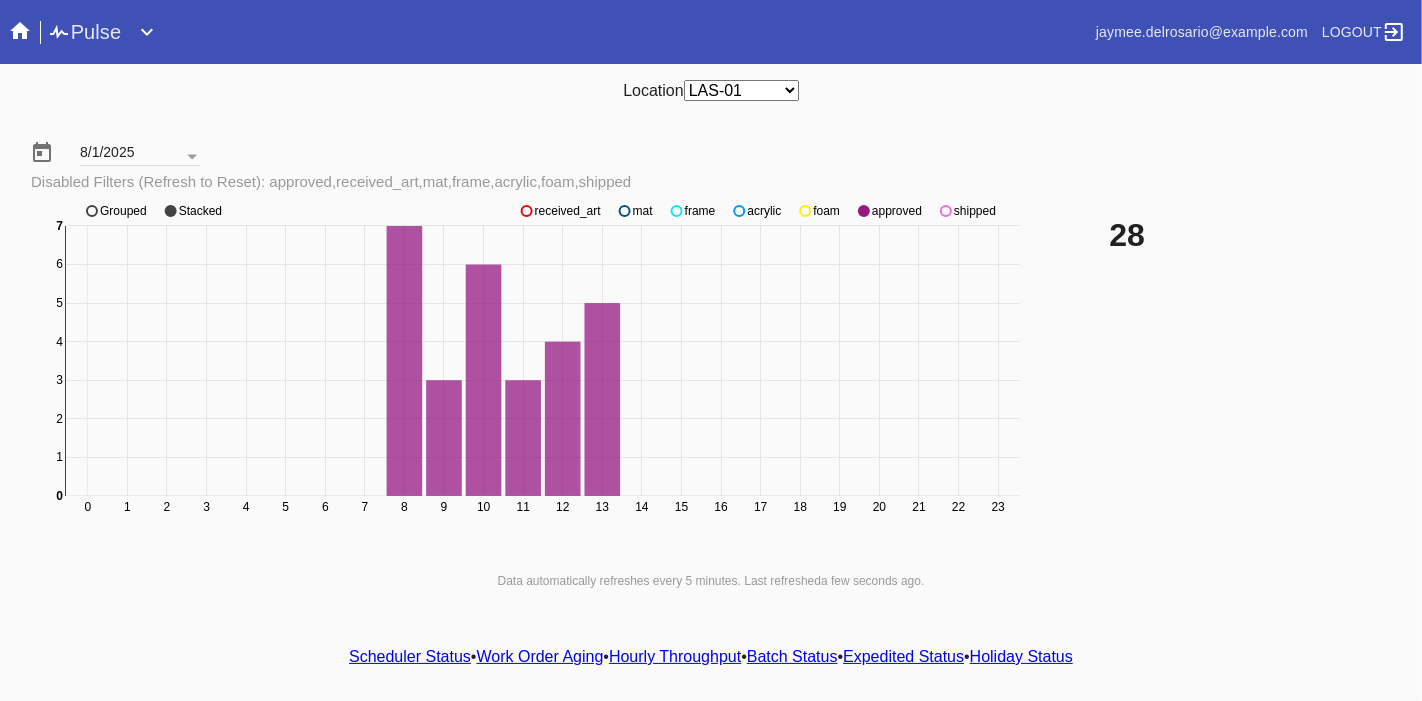 click on "shipped" 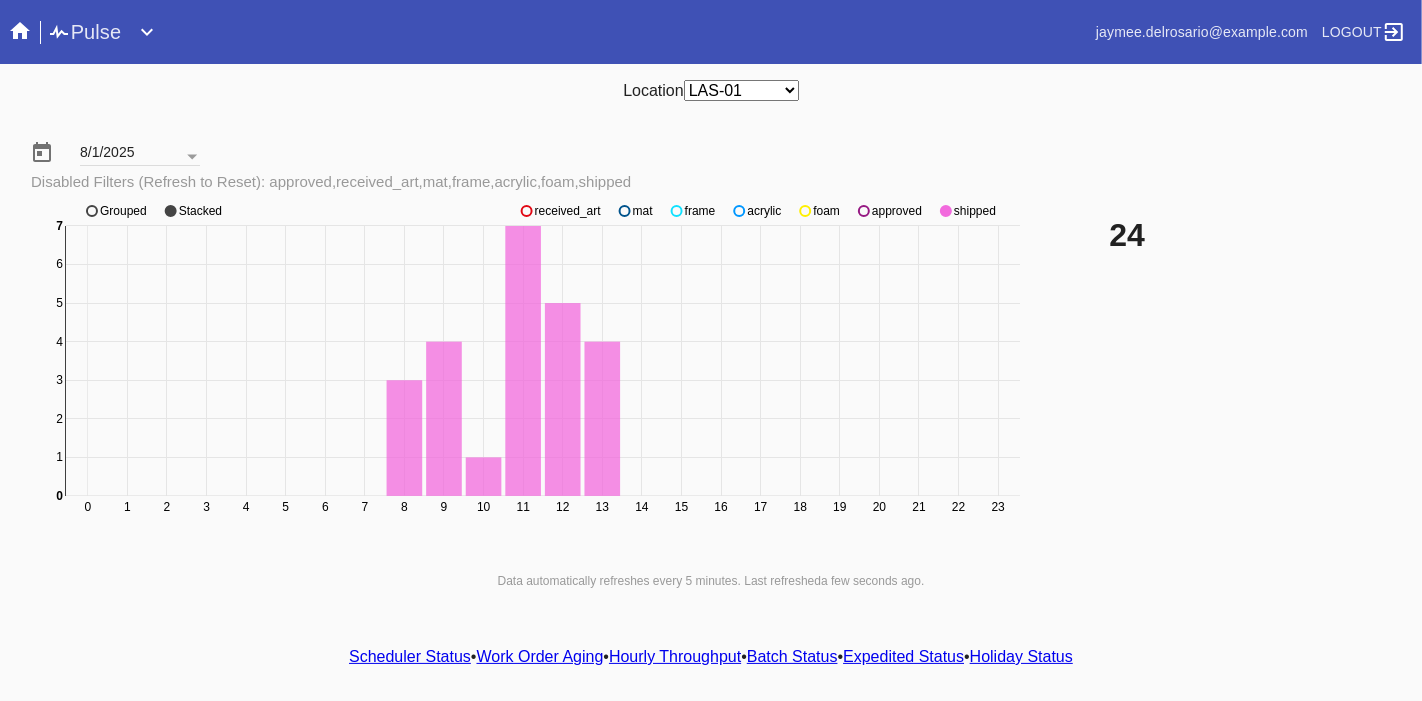 click on "0 1 2 3 4 5 6 7 8 9 10 11 12 13 14 15 16 17 18 19 20 21 22 23 0 1 2 3 4 5 6 7 0 7 received_art mat frame acrylic foam approved shipped Grouped Stacked 24" at bounding box center (711, 371) 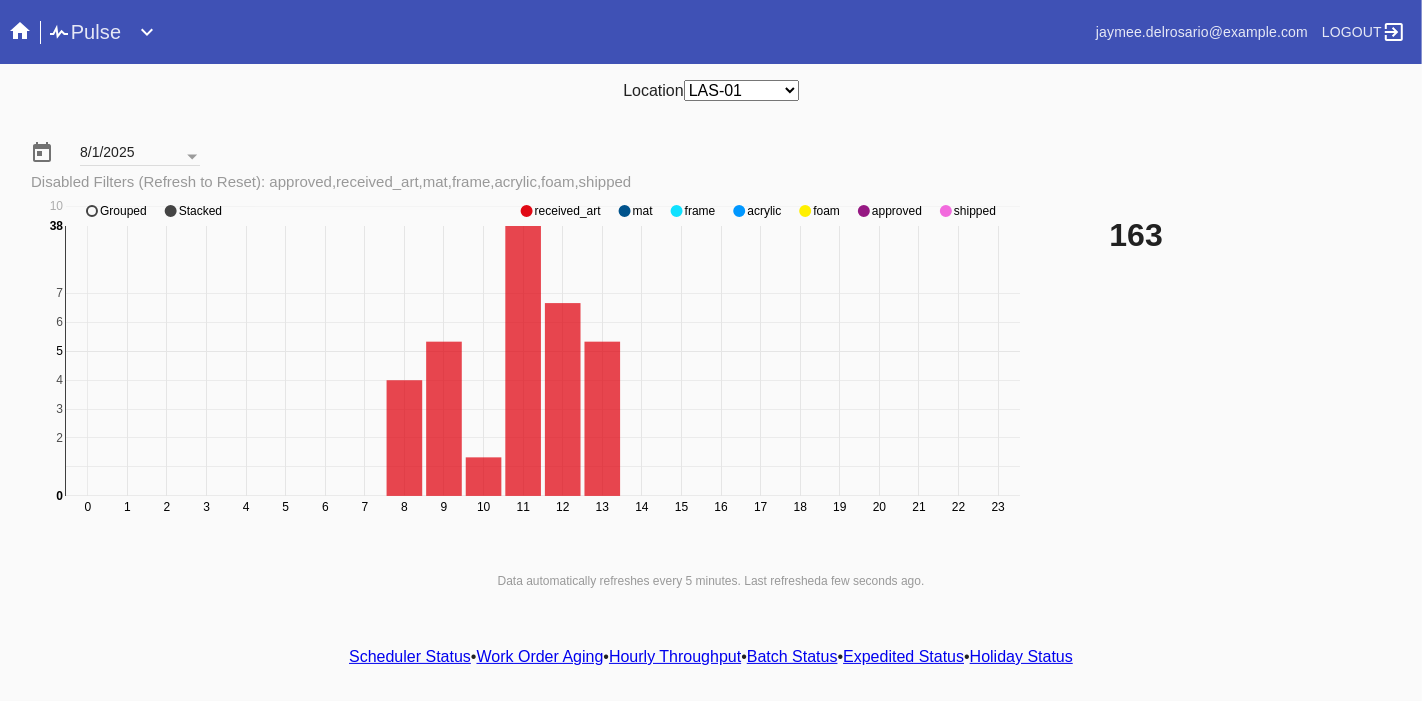 click on "shipped" 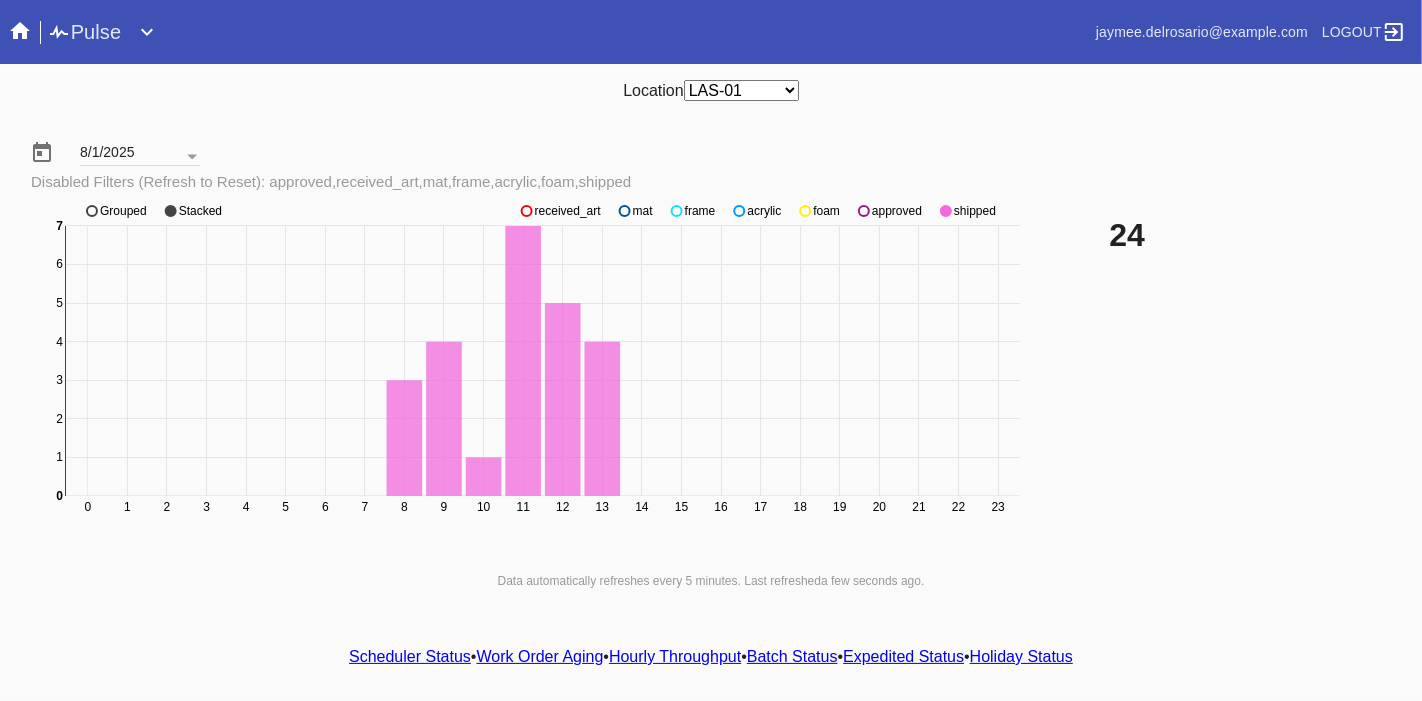 click on "approved" 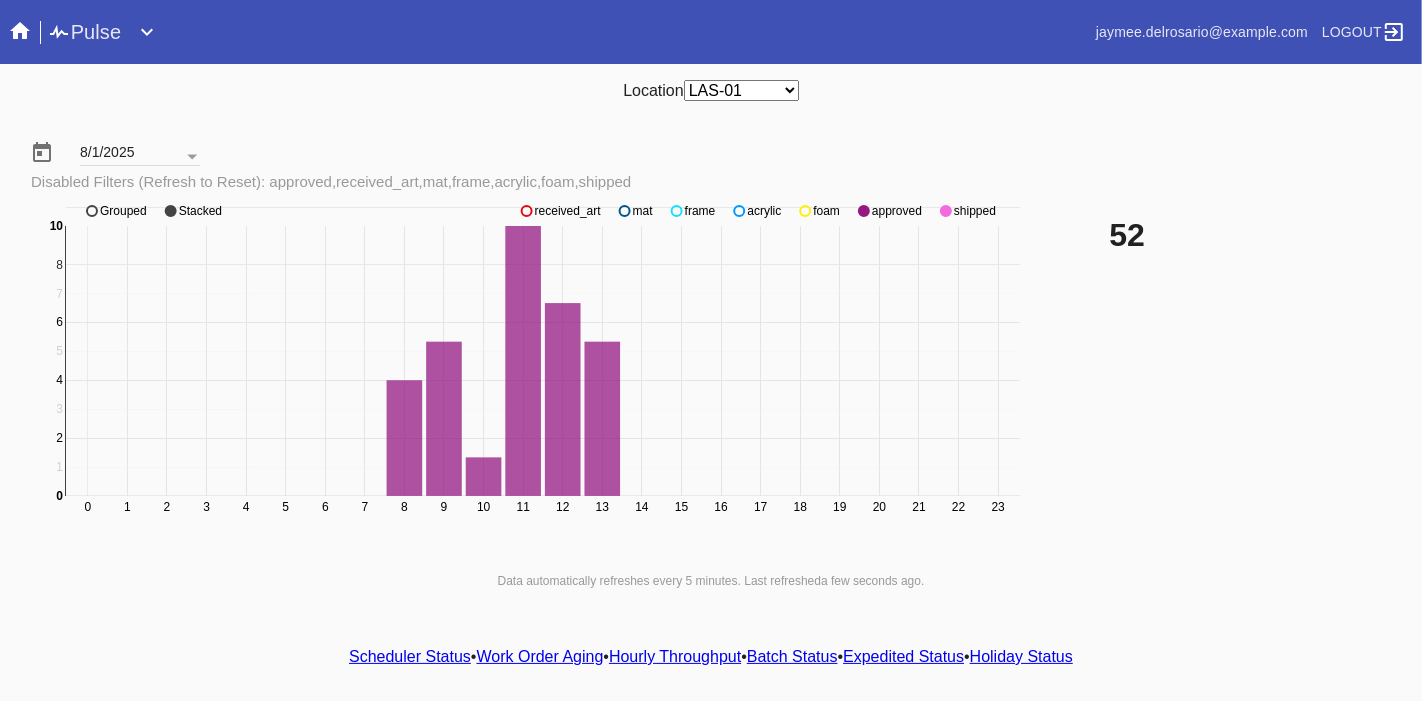 click on "approved" 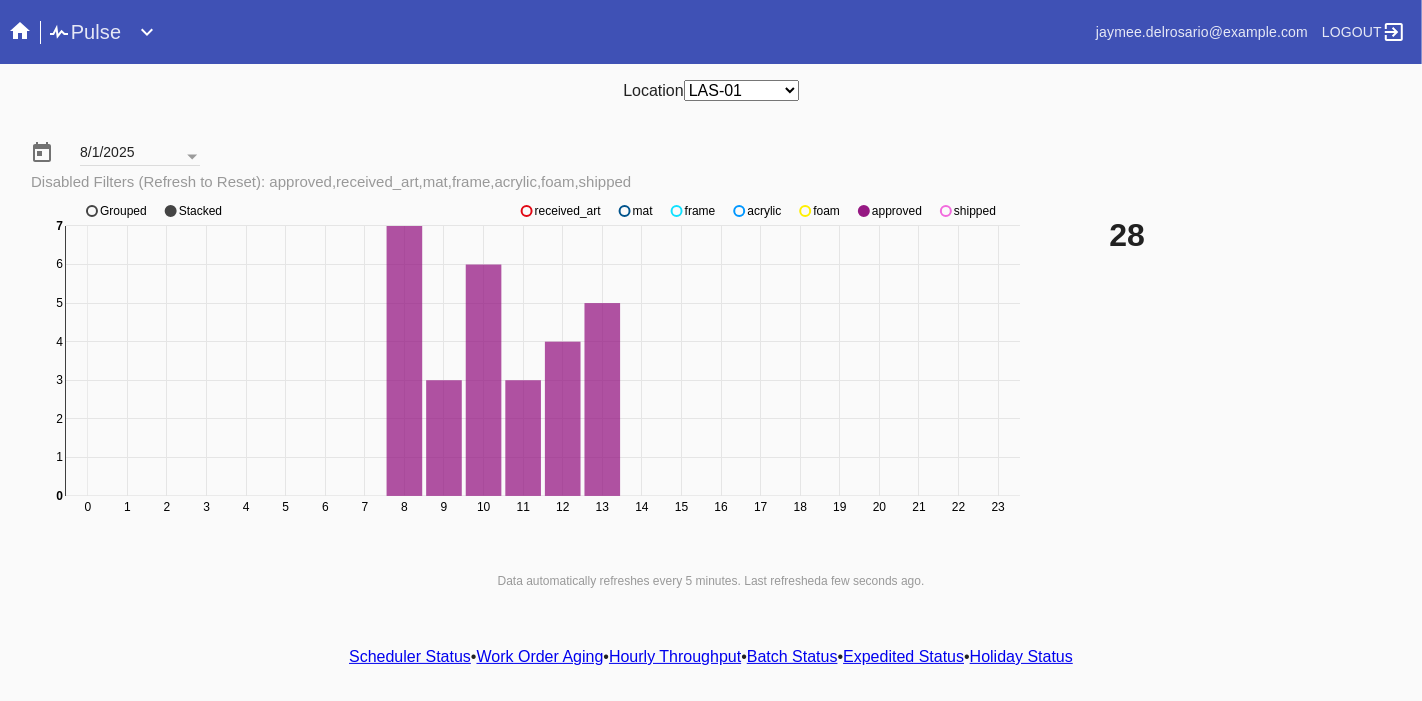 click on "shipped" 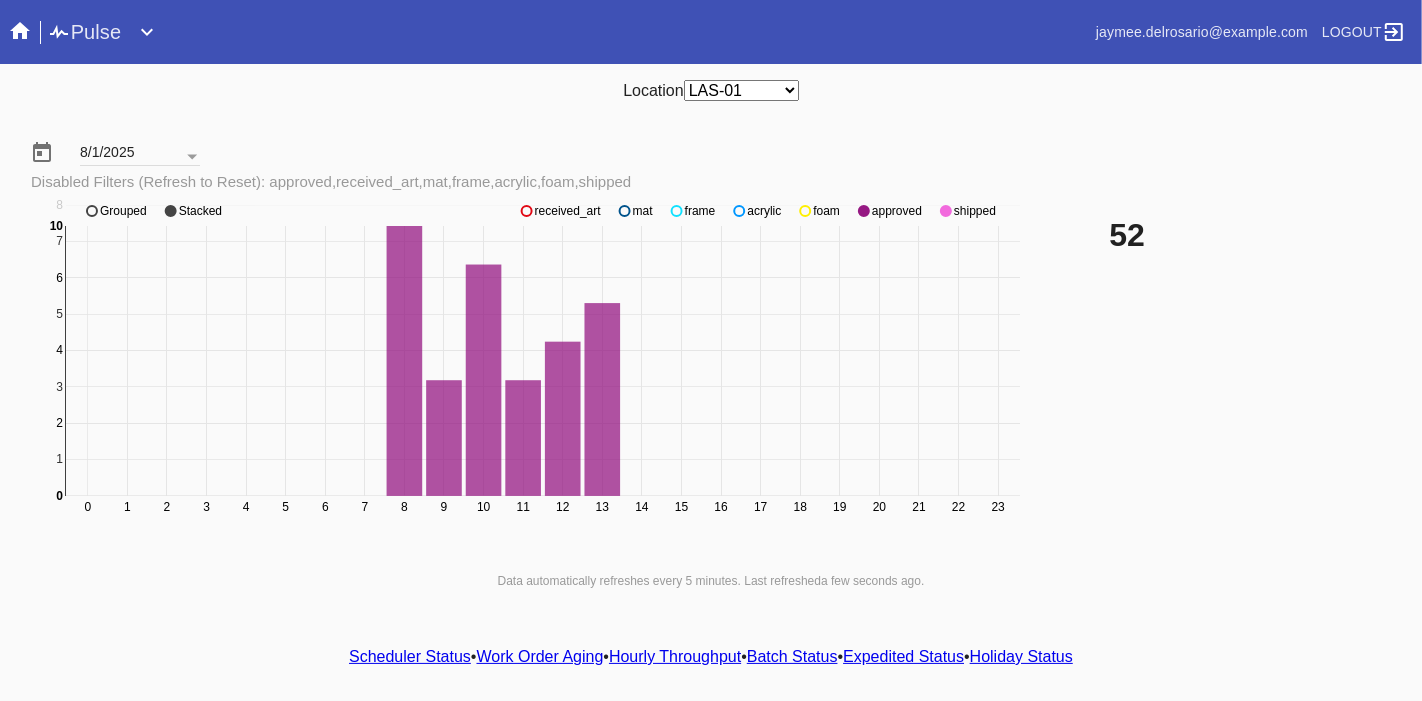 click on "shipped" 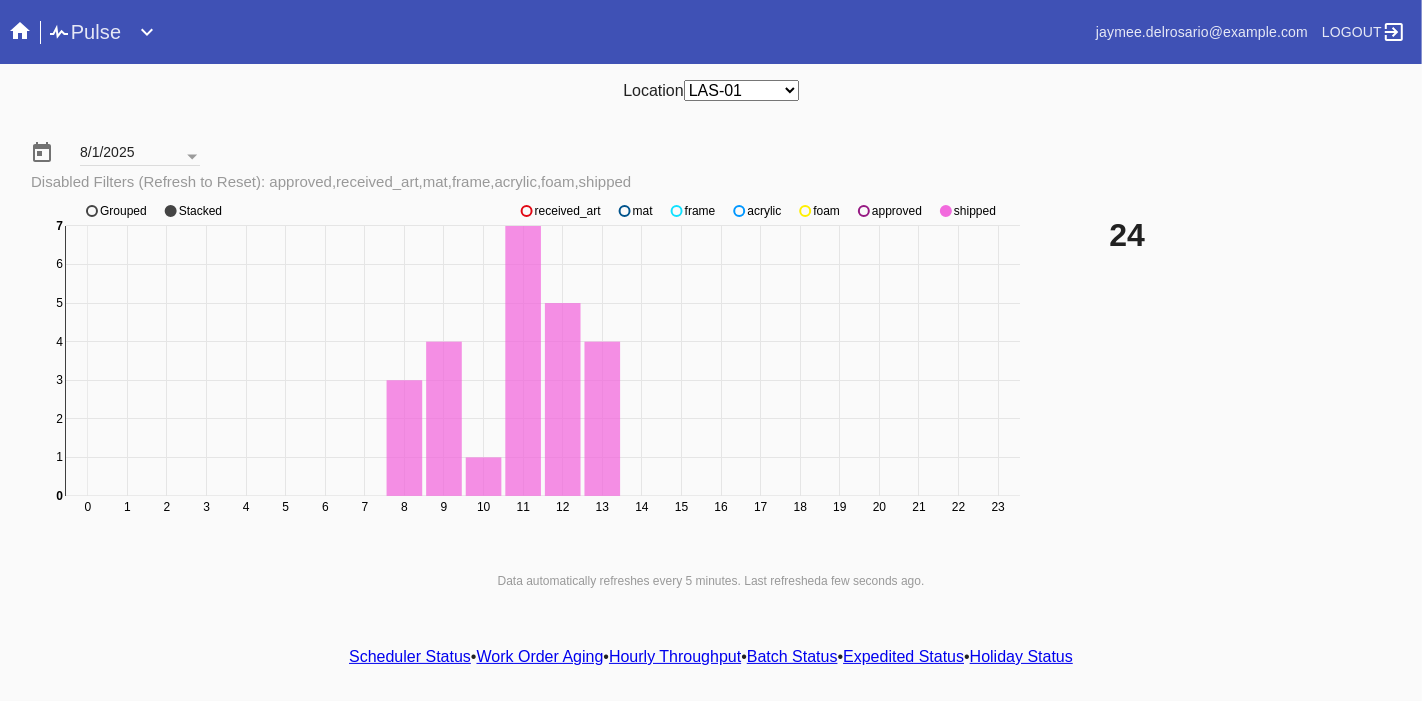 click on "approved" 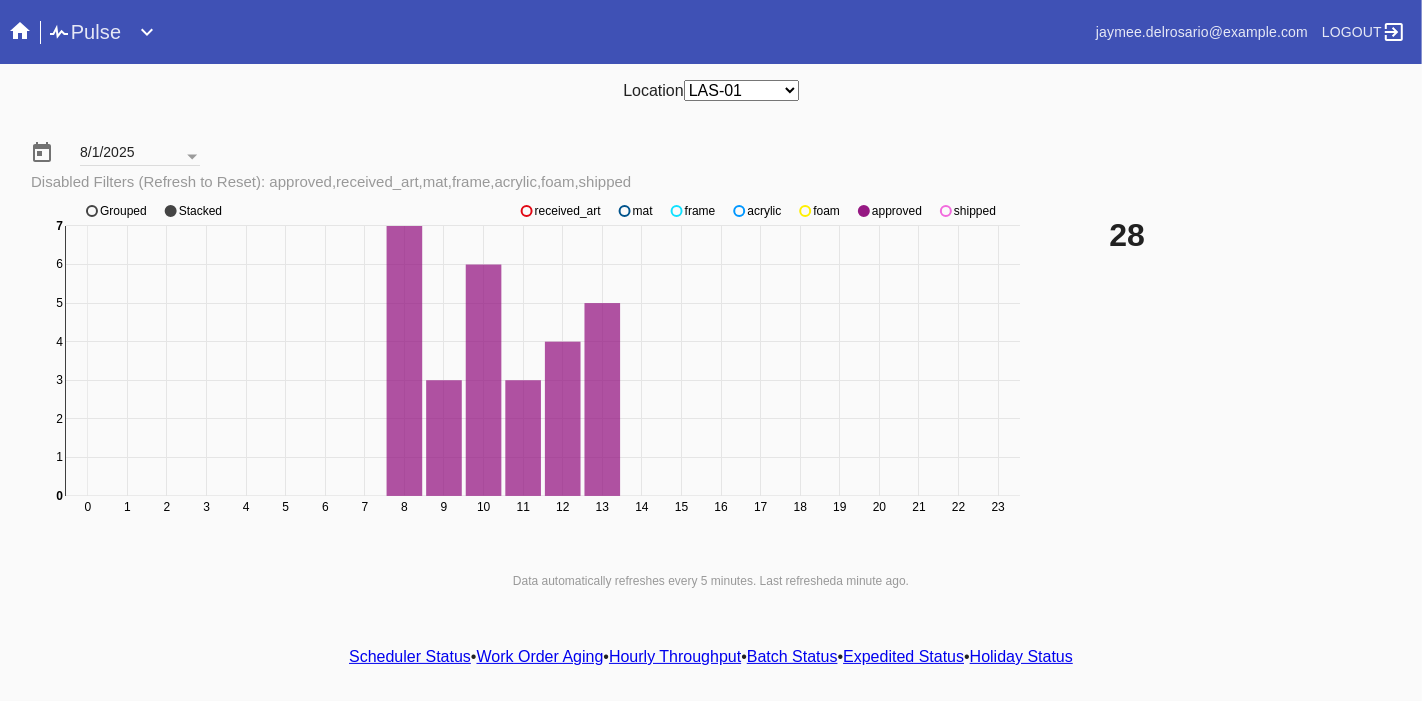 click on "shipped" 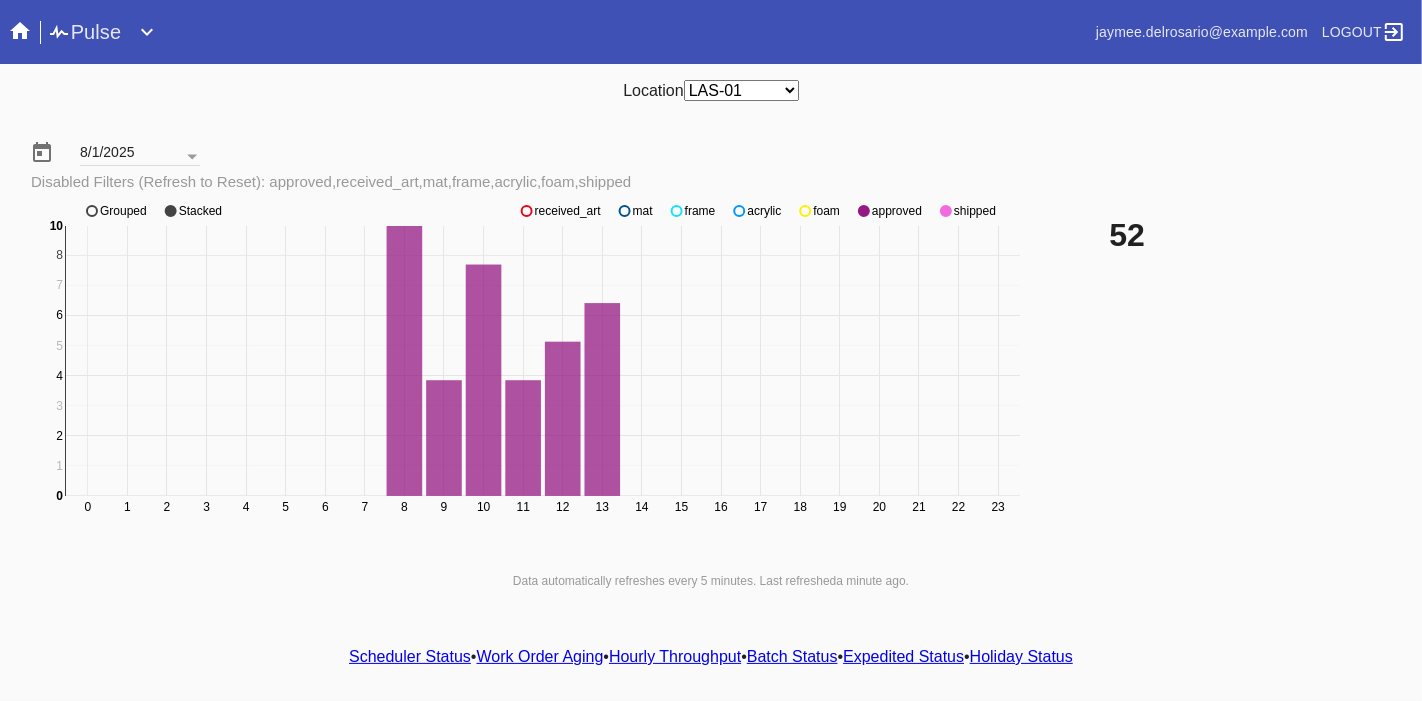 click on "shipped" 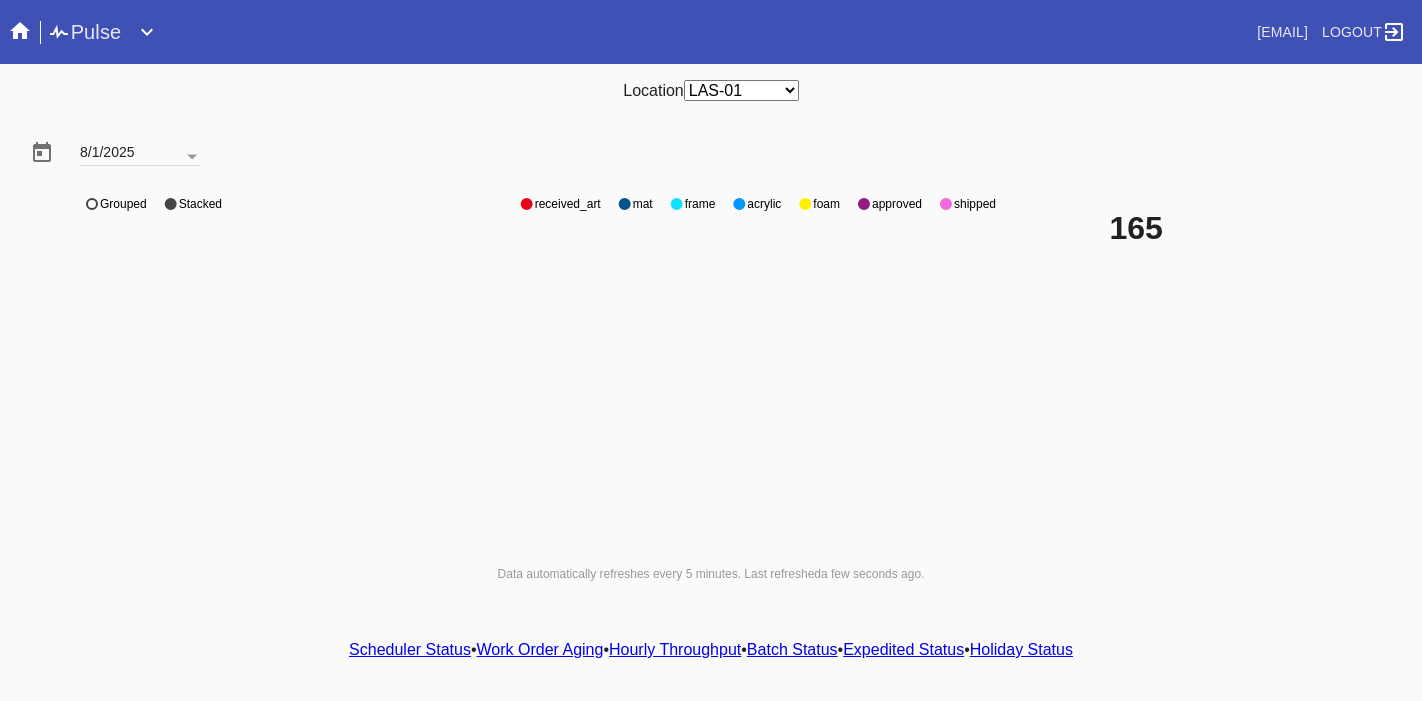 scroll, scrollTop: 0, scrollLeft: 0, axis: both 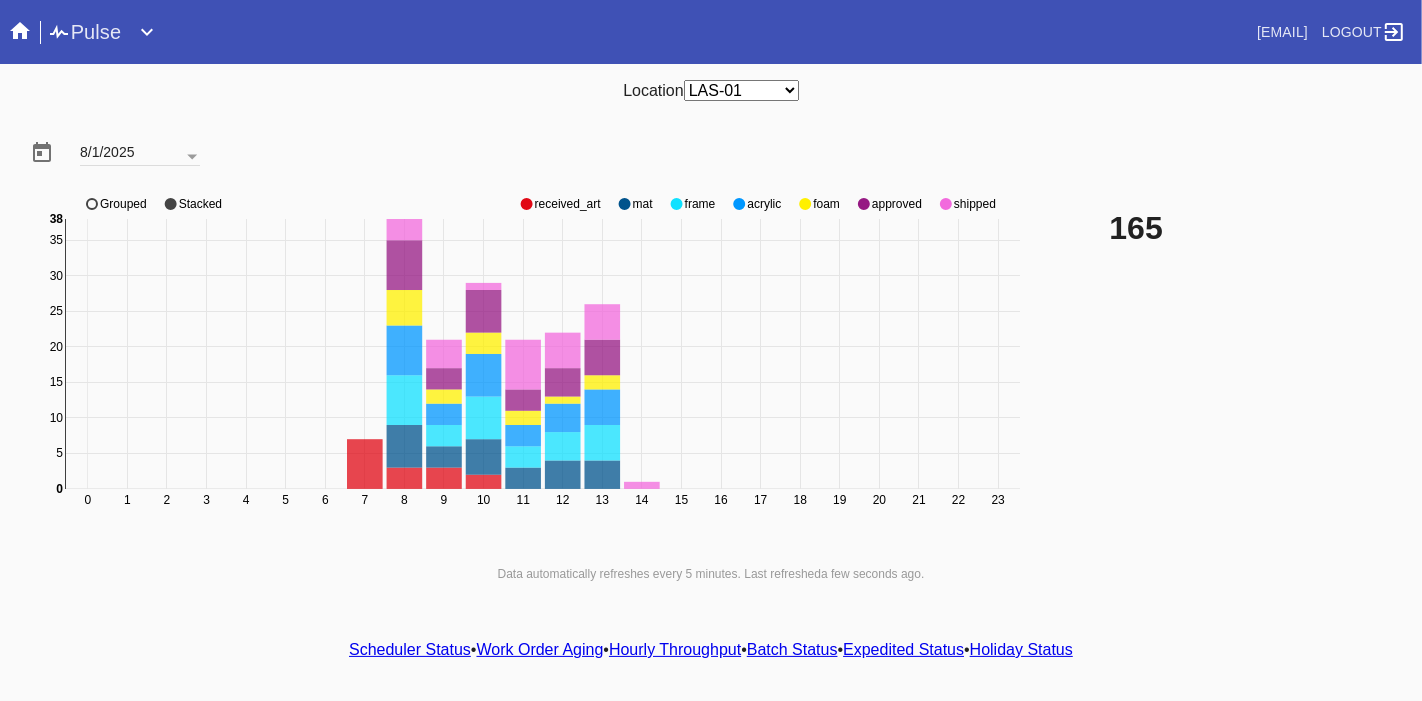 click on "approved" 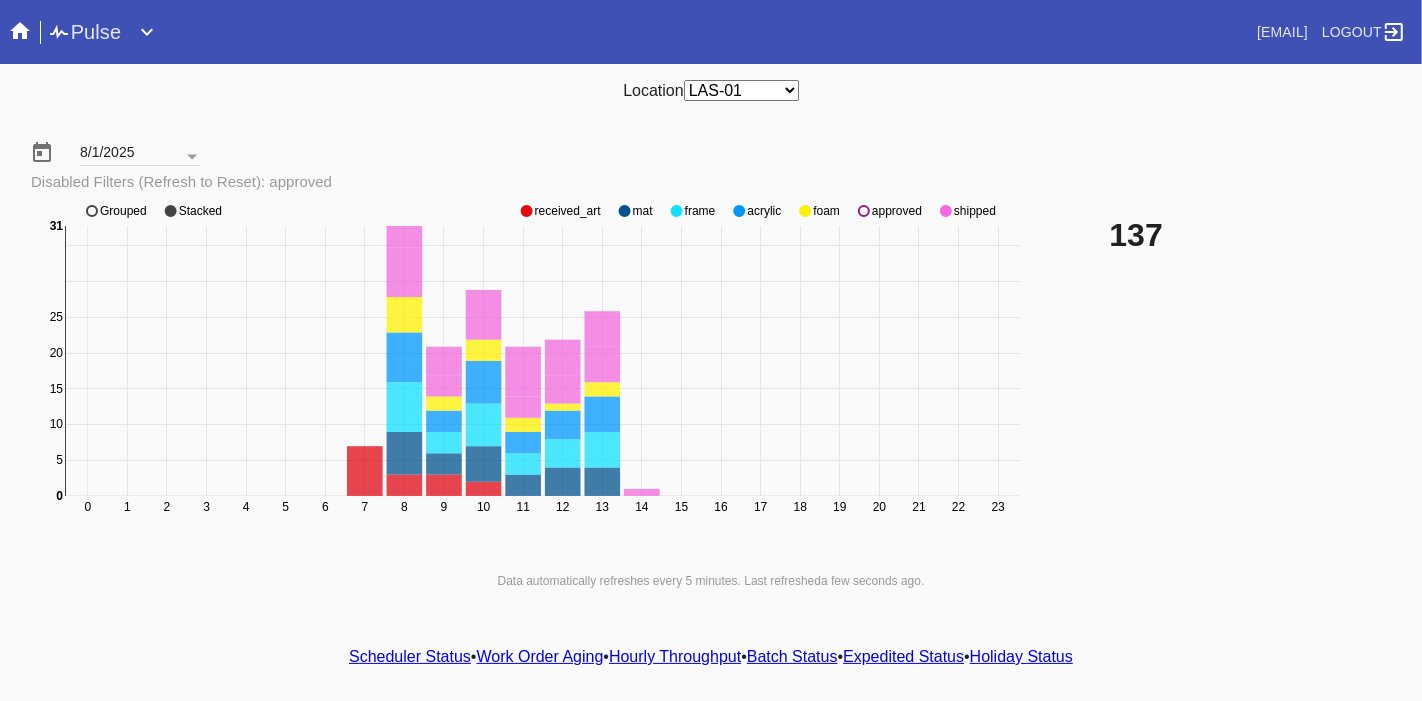 click on "approved" 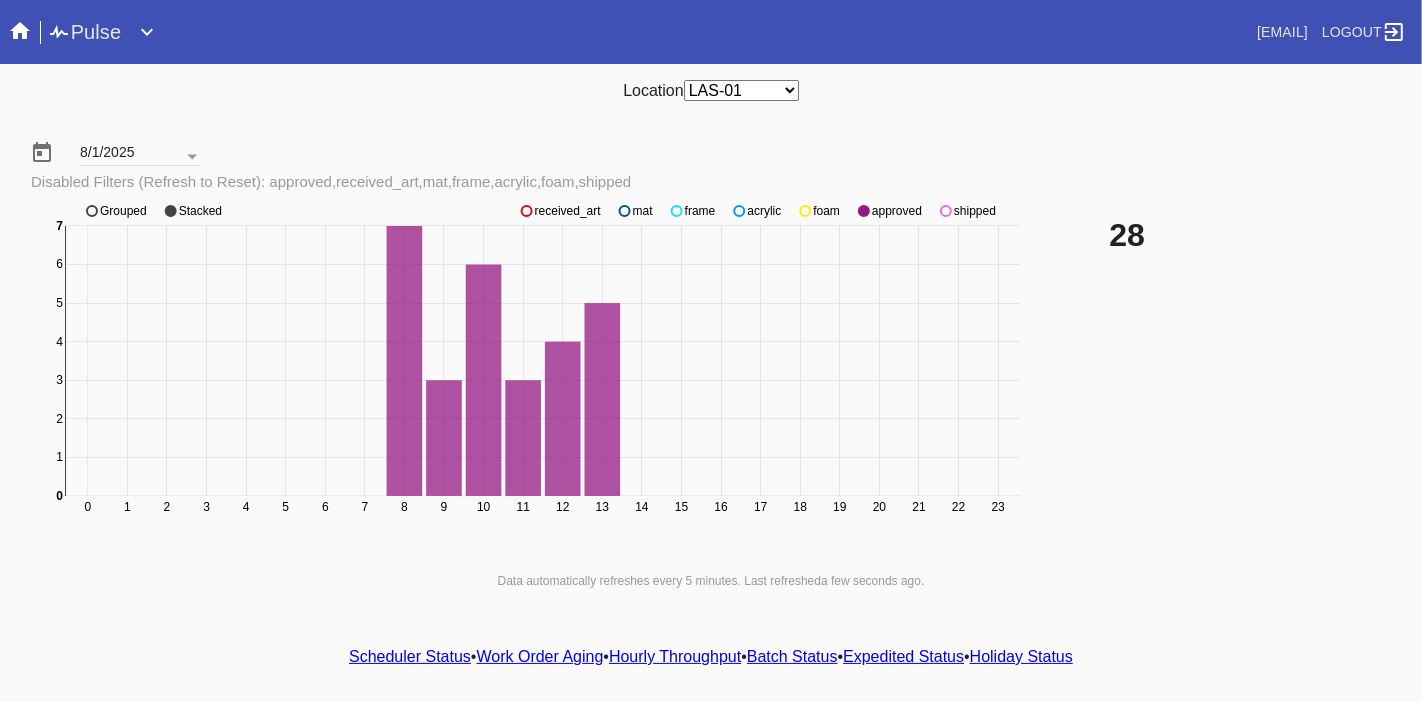 click on "shipped" 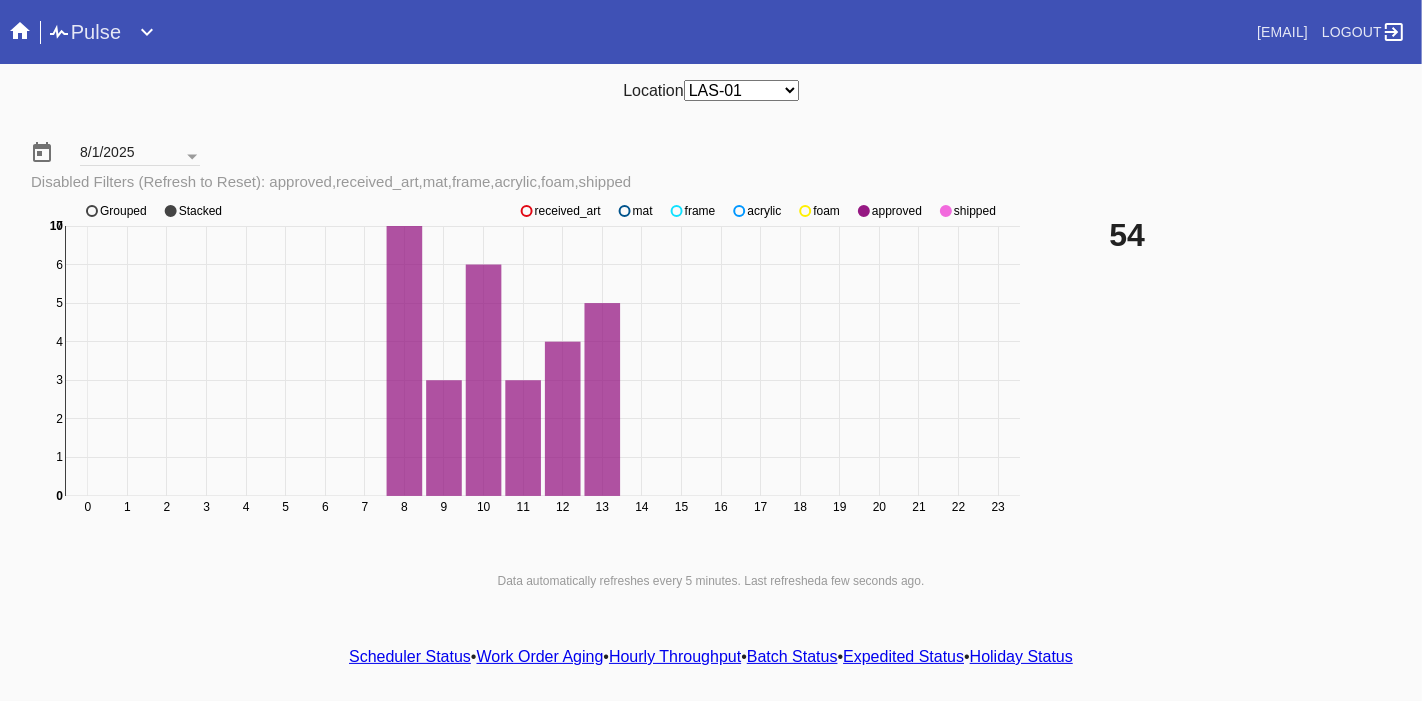 click on "shipped" 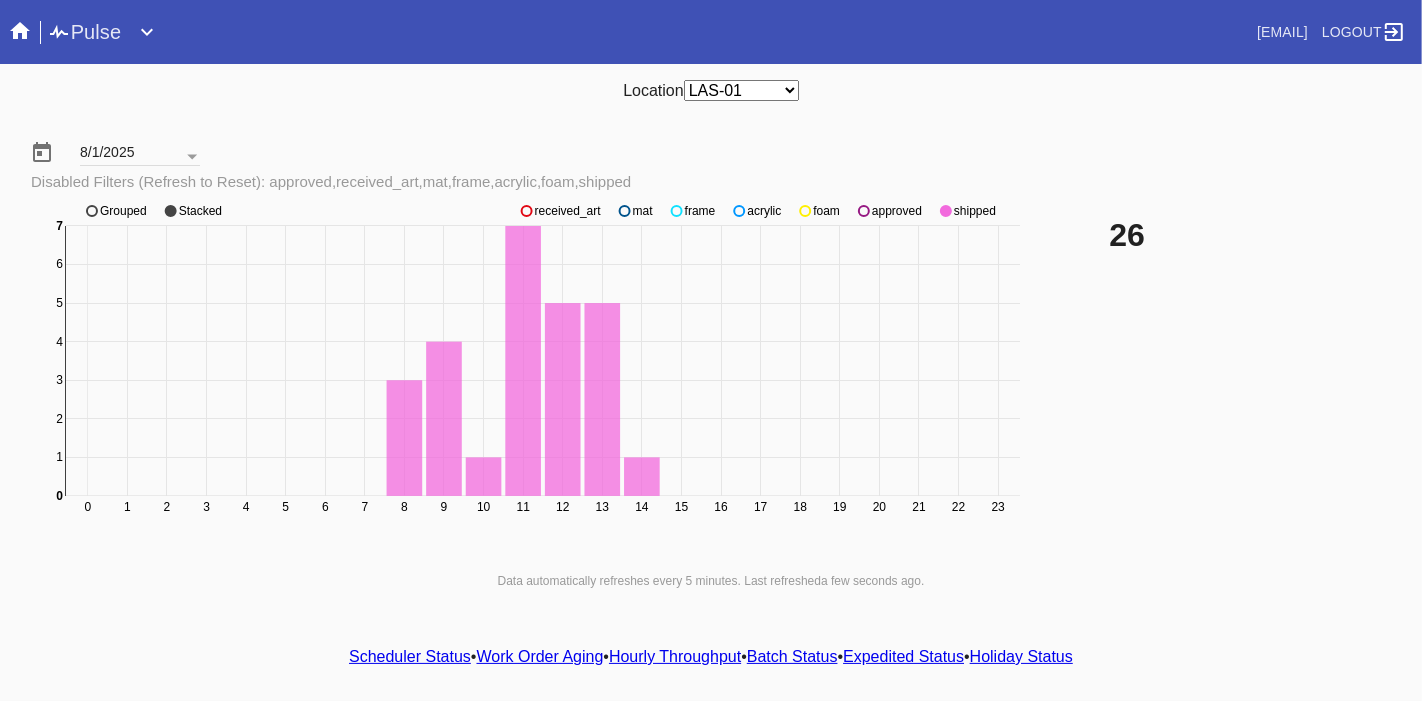 click on "approved" 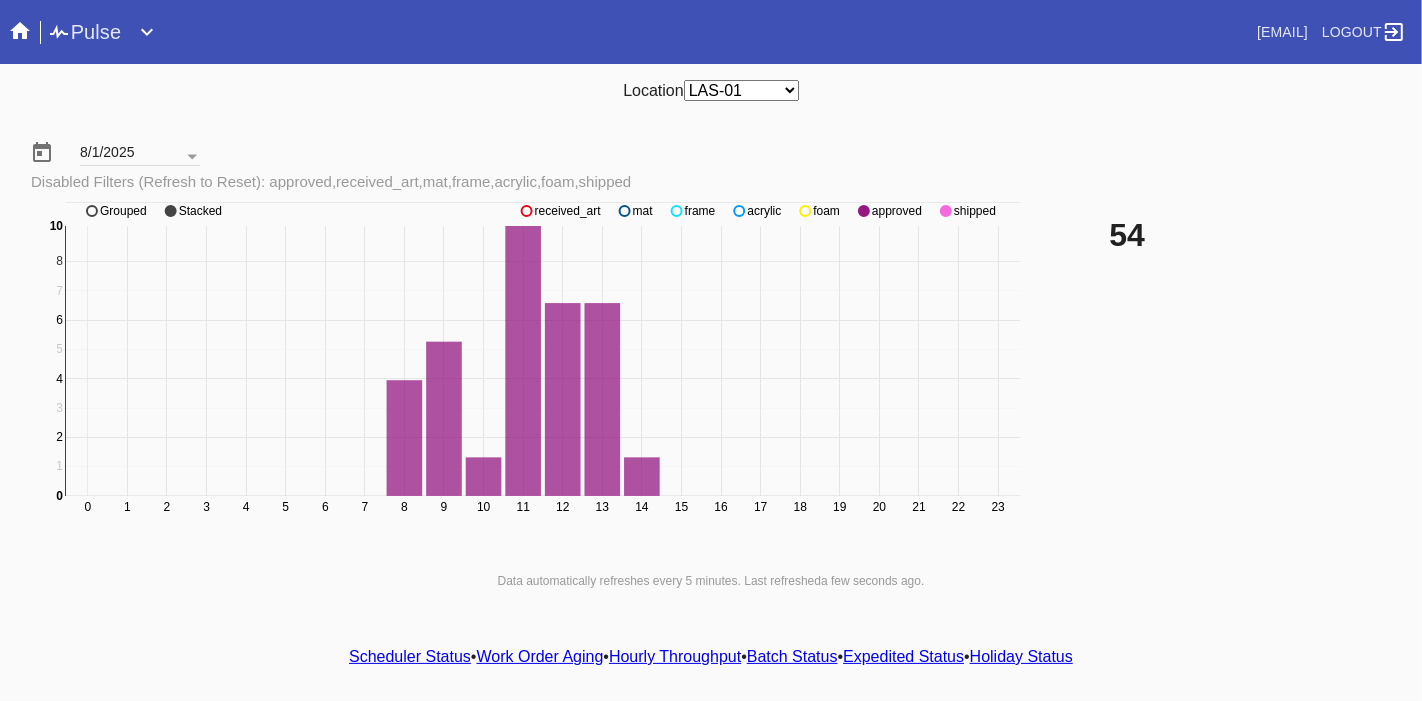 click on "approved" 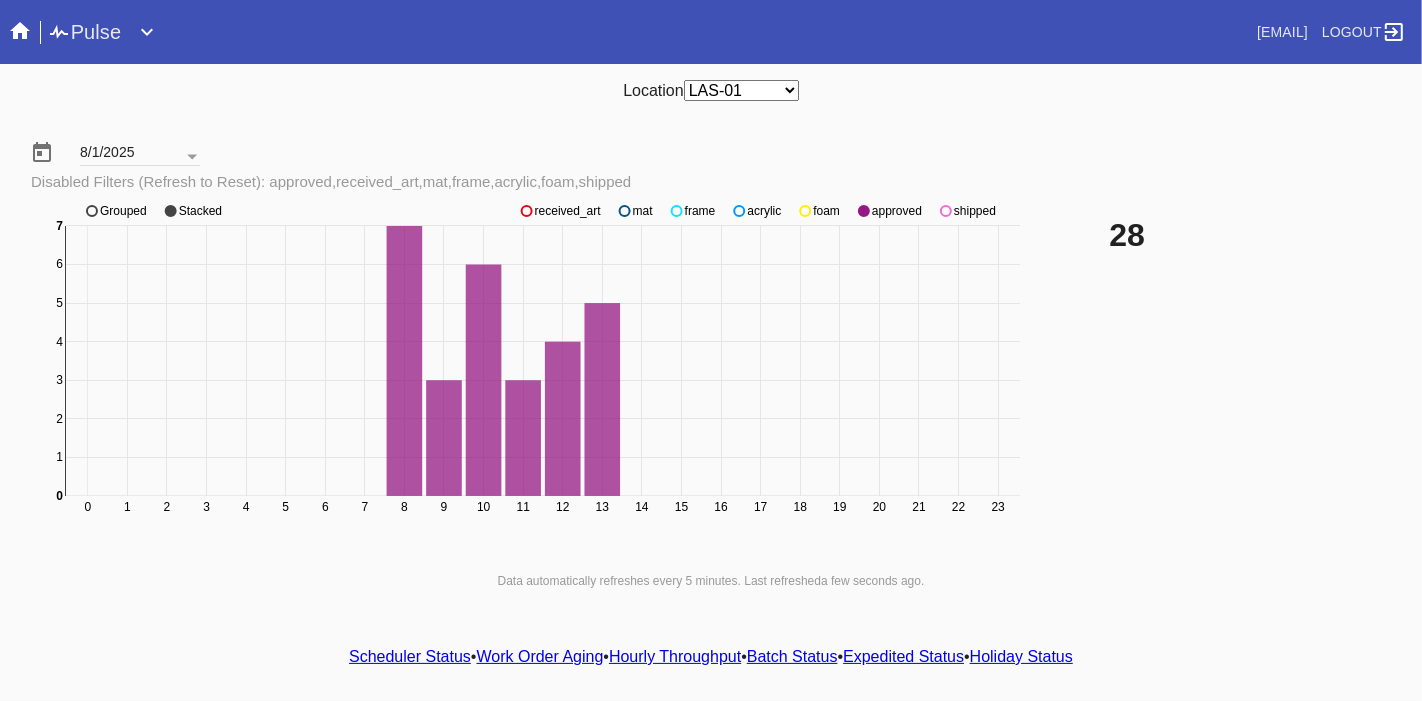 click on "shipped" 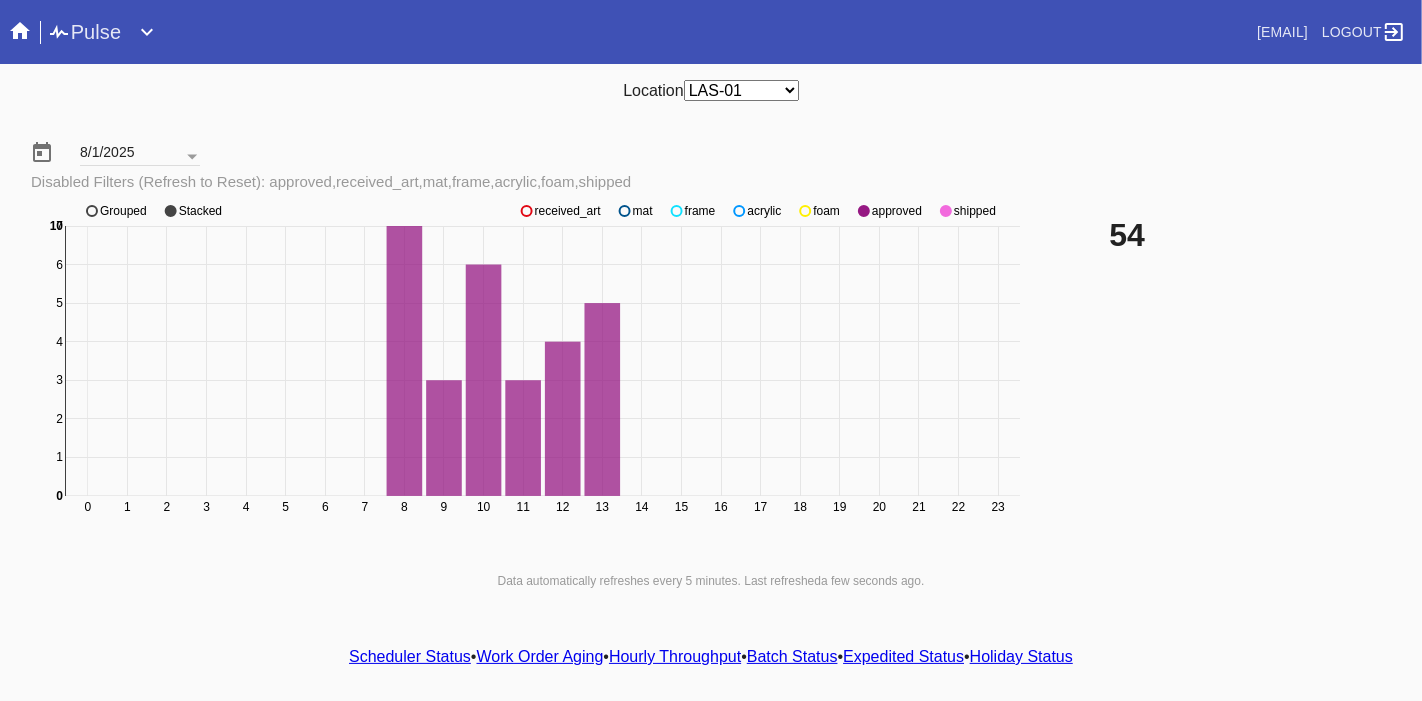 click on "shipped" 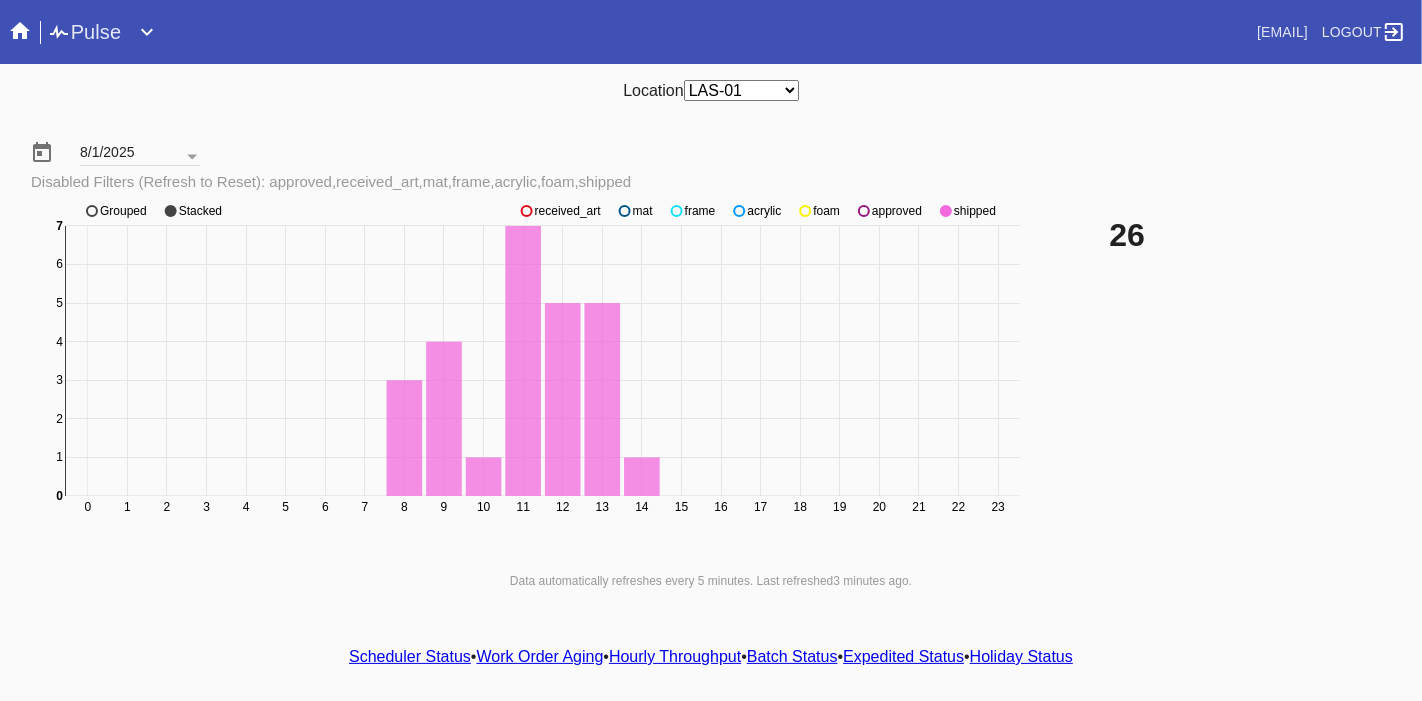 click on "approved" 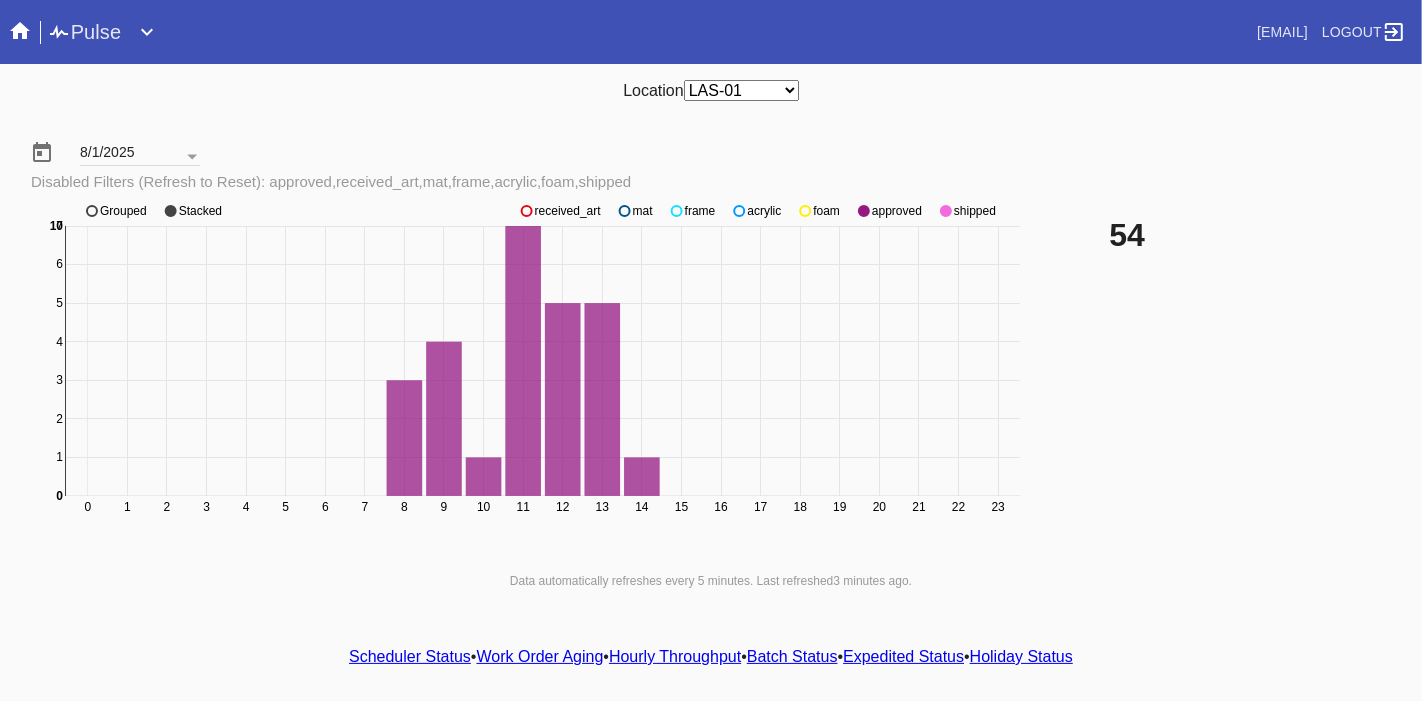 click on "approved" 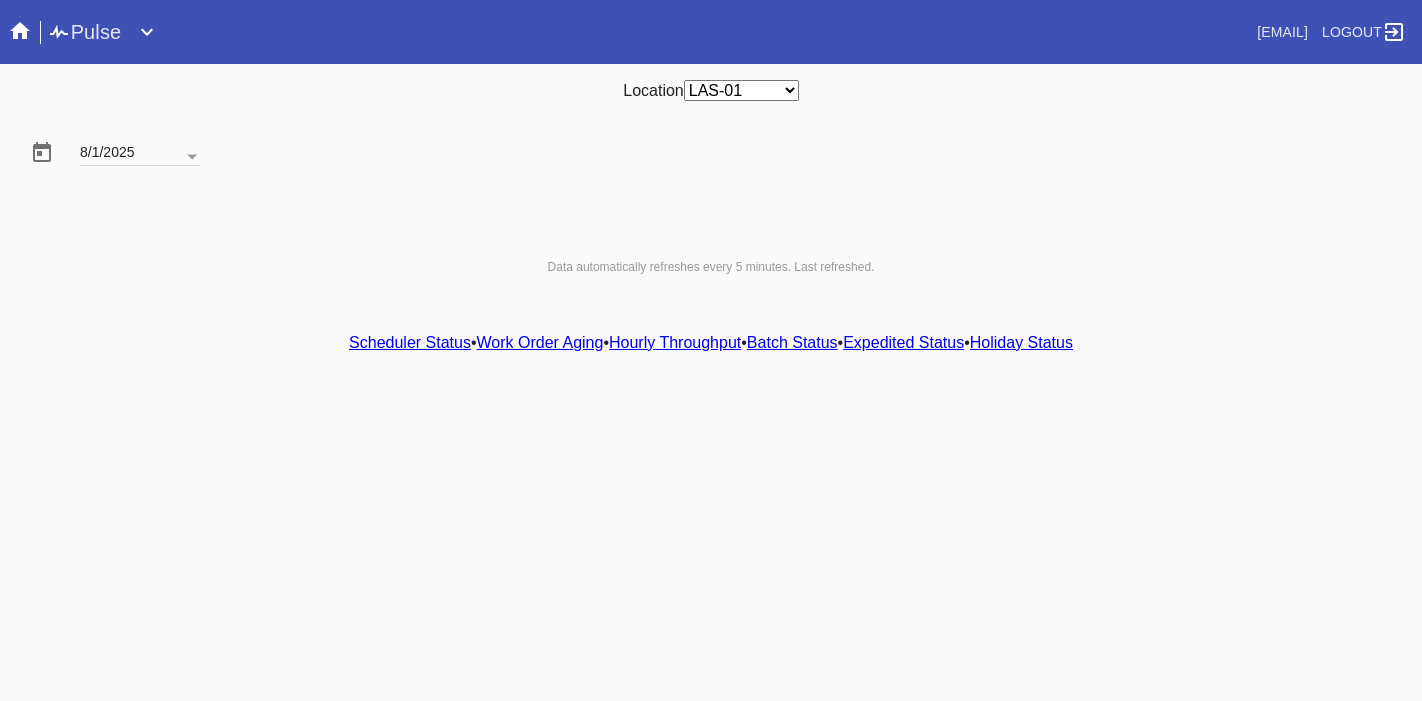 scroll, scrollTop: 0, scrollLeft: 0, axis: both 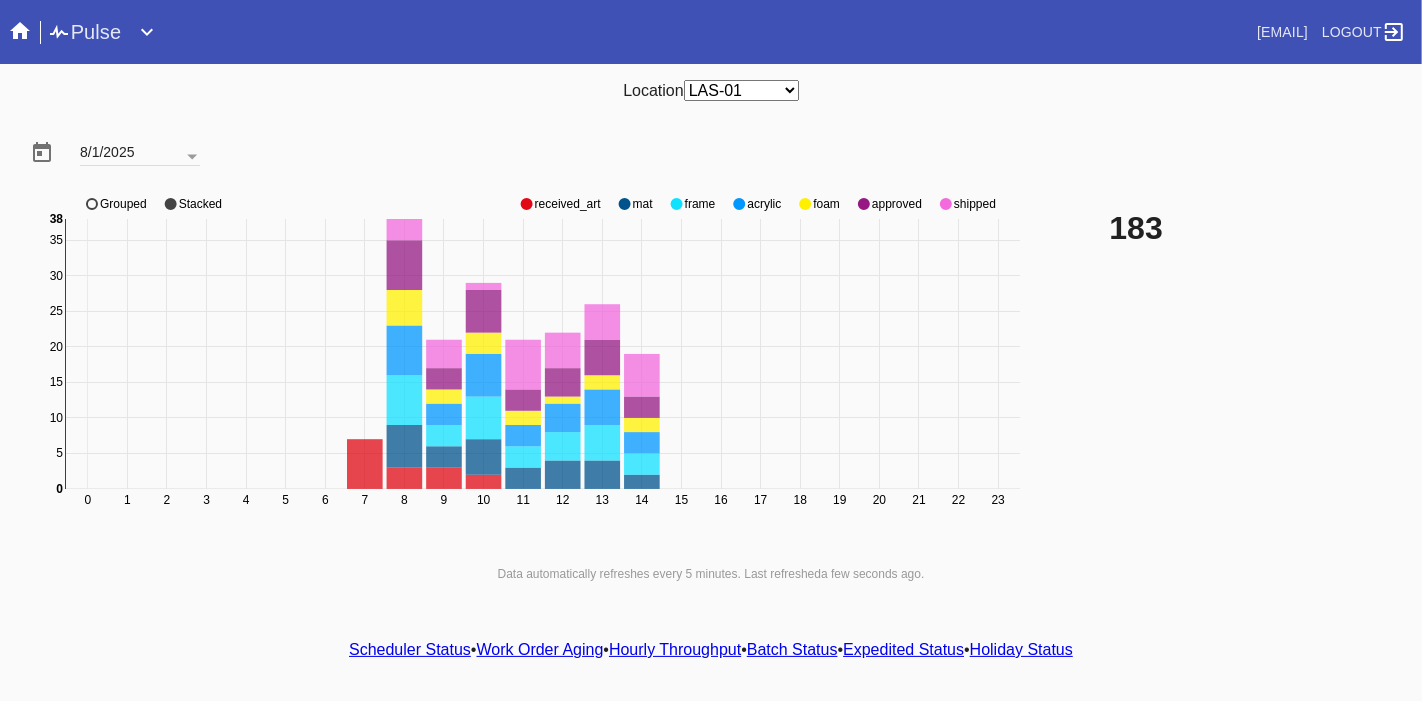 click on "shipped" 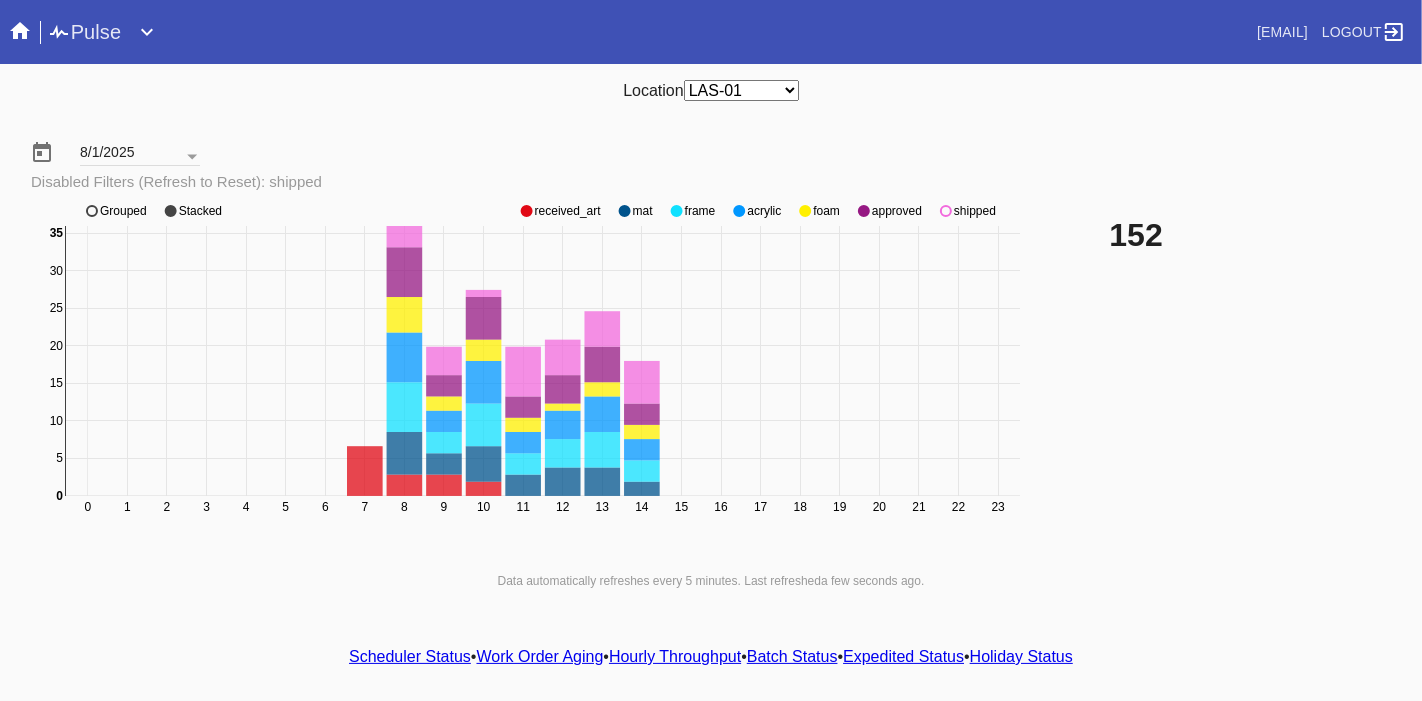 click on "0 1 2 3 4 5 6 7 8 9 10 11 12 13 14 15 16 17 18 19 20 21 22 23 0 5 10 15 20 25 30 35 0 35 received_art mat frame acrylic foam approved shipped Grouped Stacked" 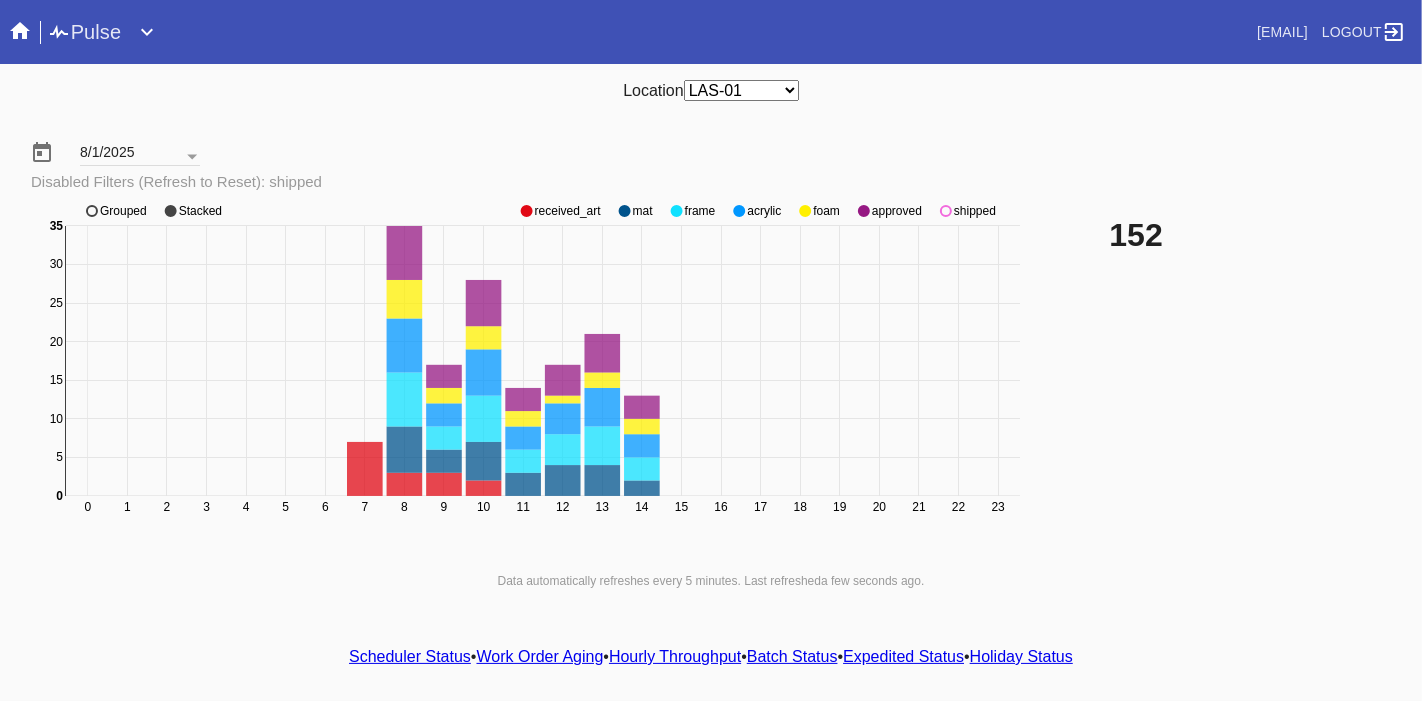 click on "shipped" 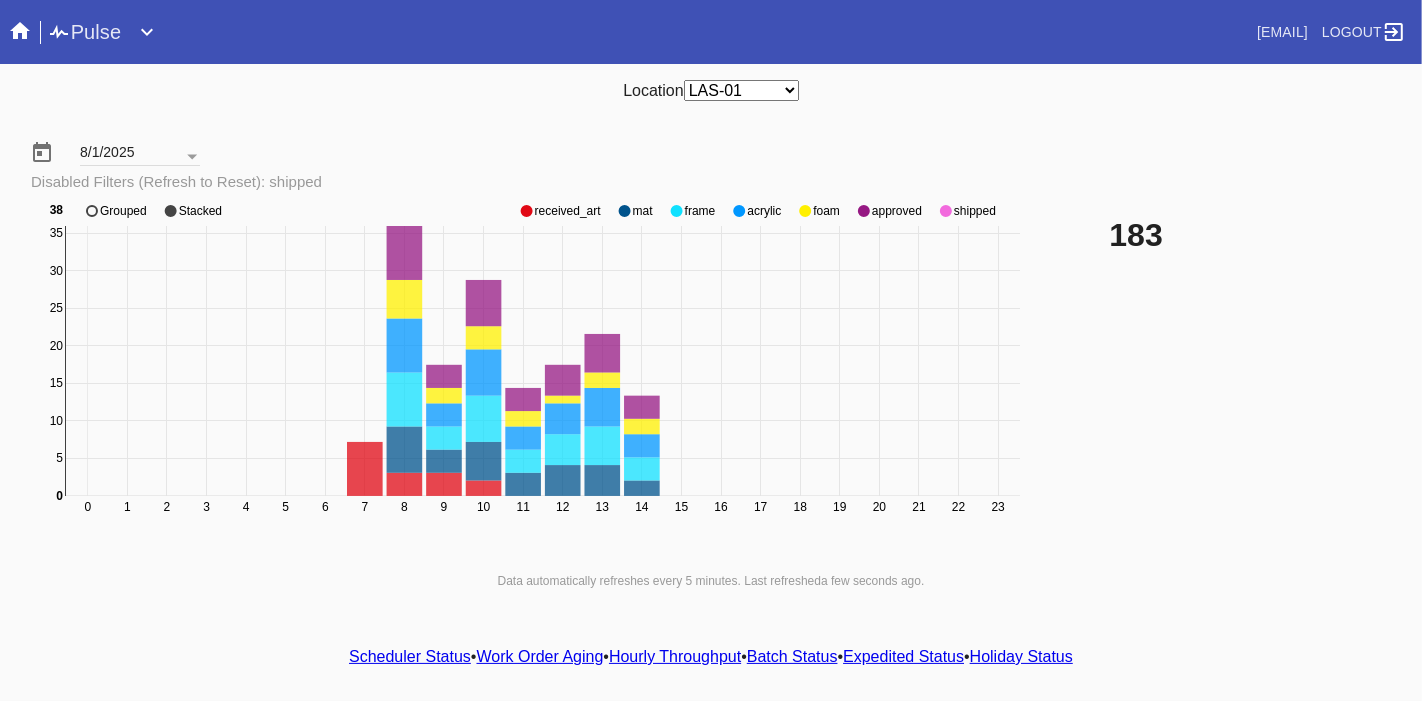 click on "shipped" 